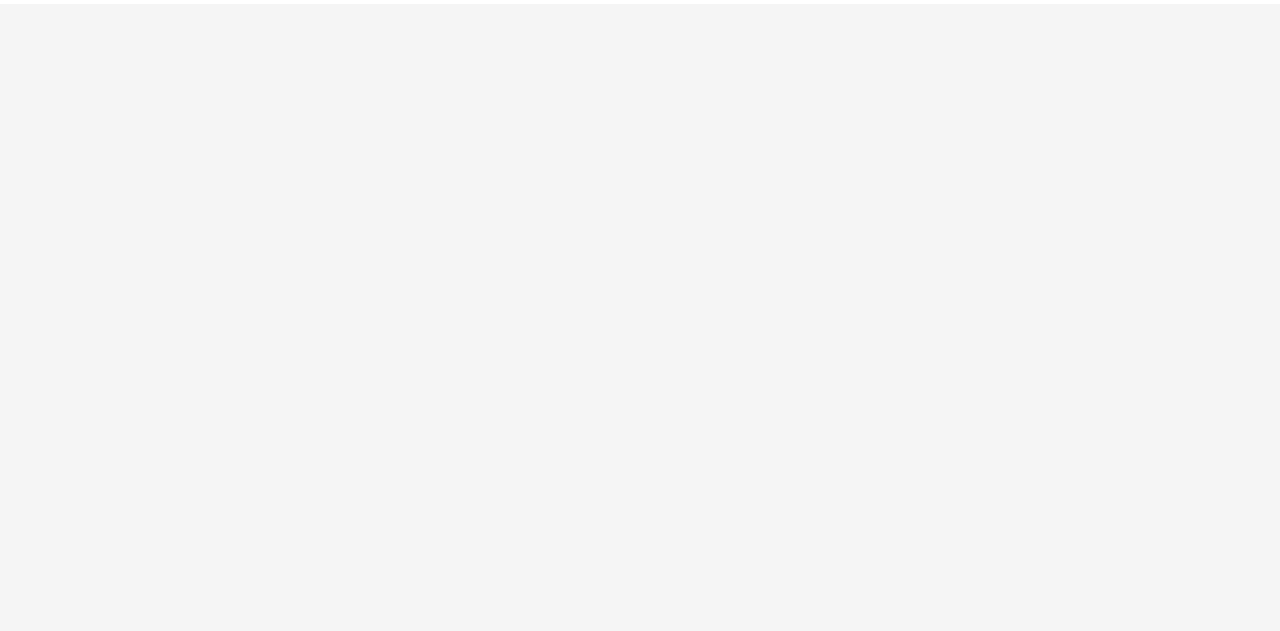 scroll, scrollTop: 0, scrollLeft: 0, axis: both 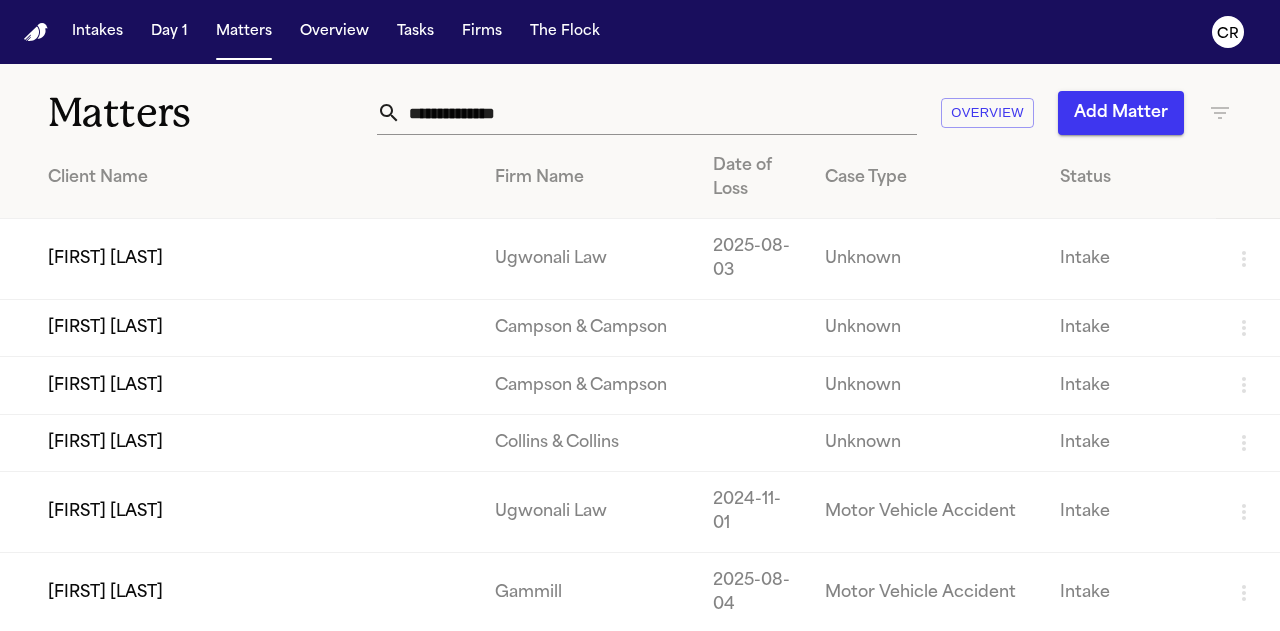 click at bounding box center [659, 113] 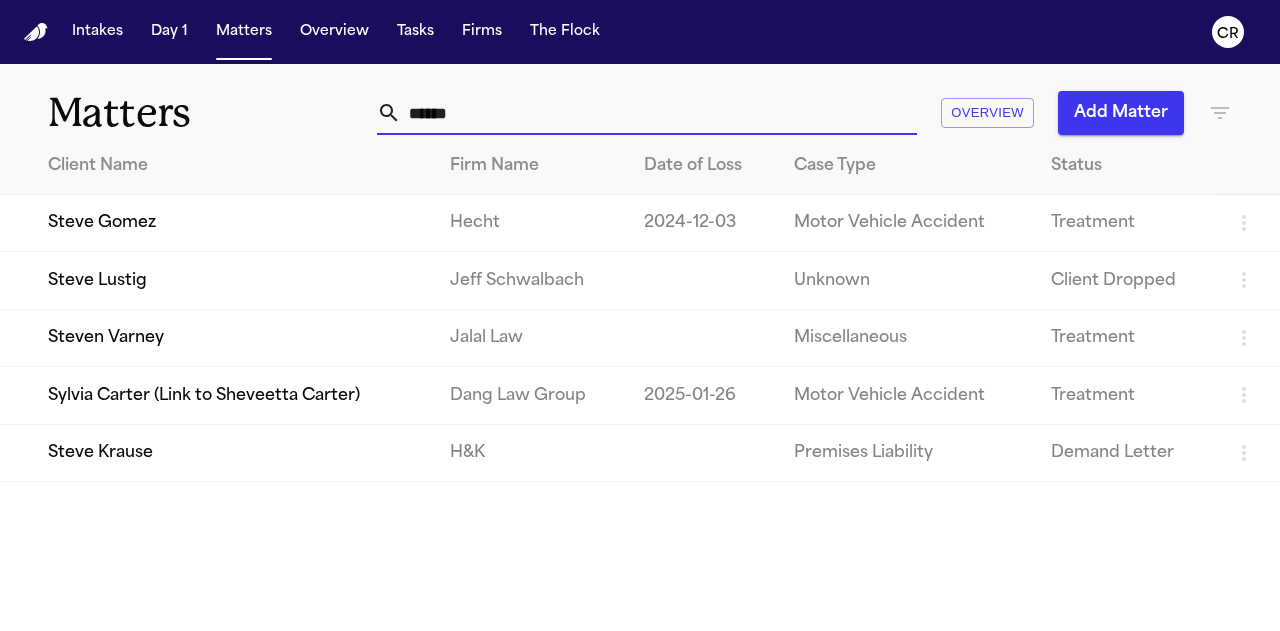 type on "*****" 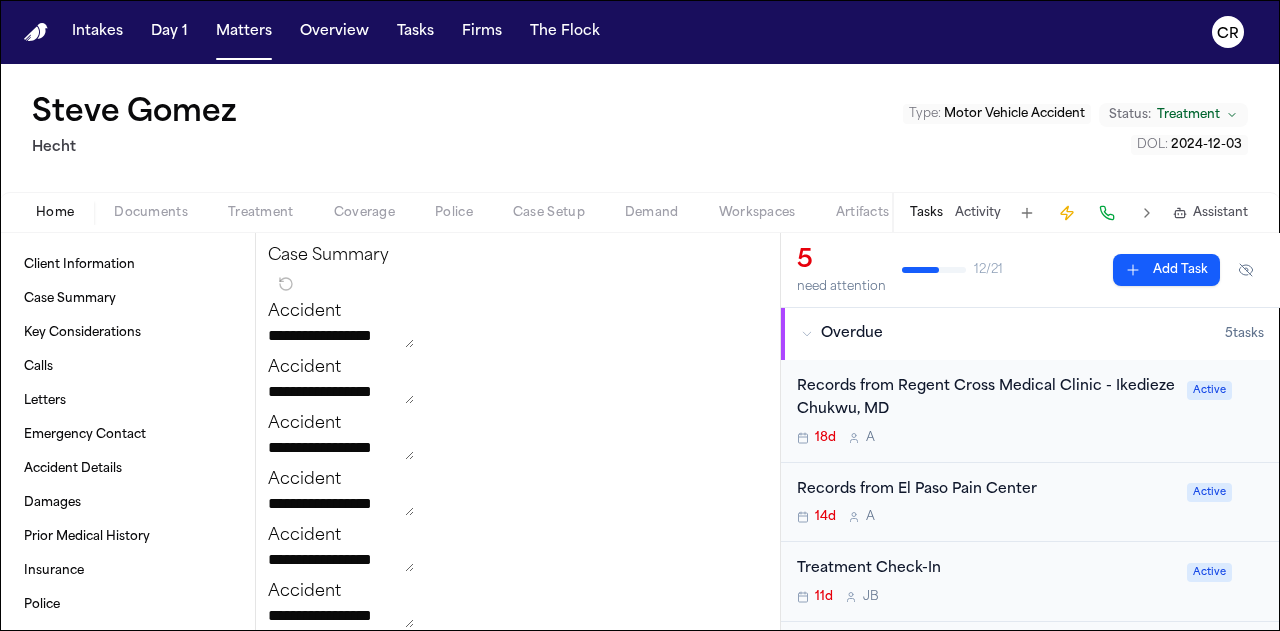 scroll, scrollTop: 400, scrollLeft: 0, axis: vertical 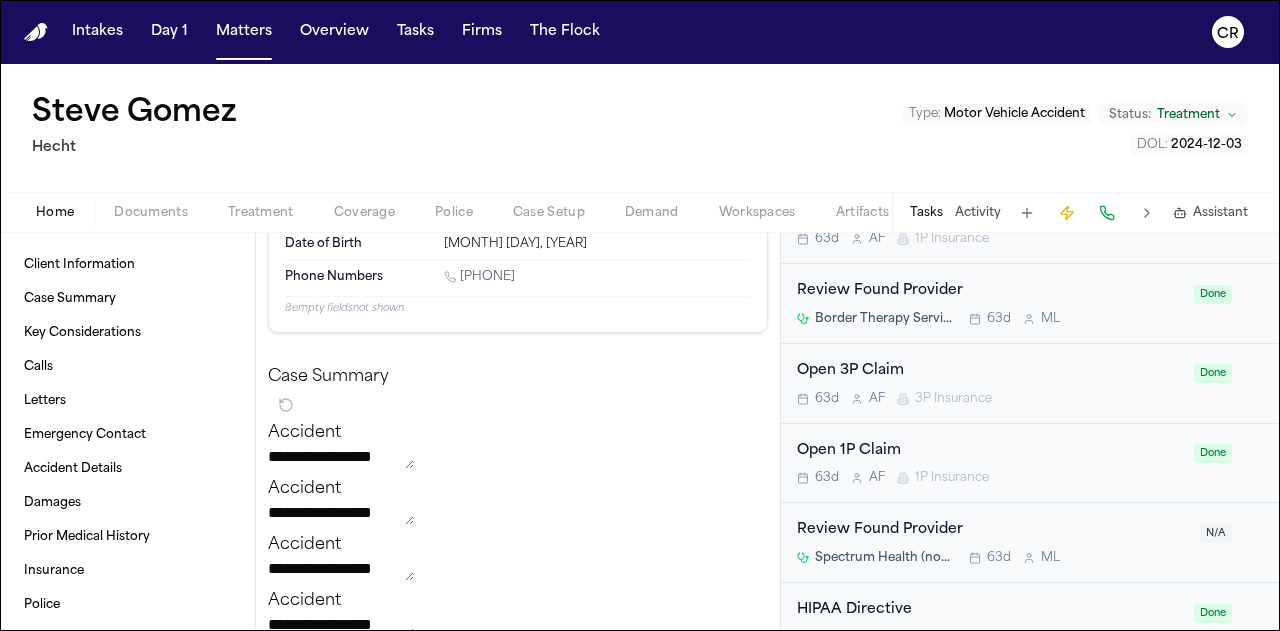 click on "Activity" at bounding box center (978, 213) 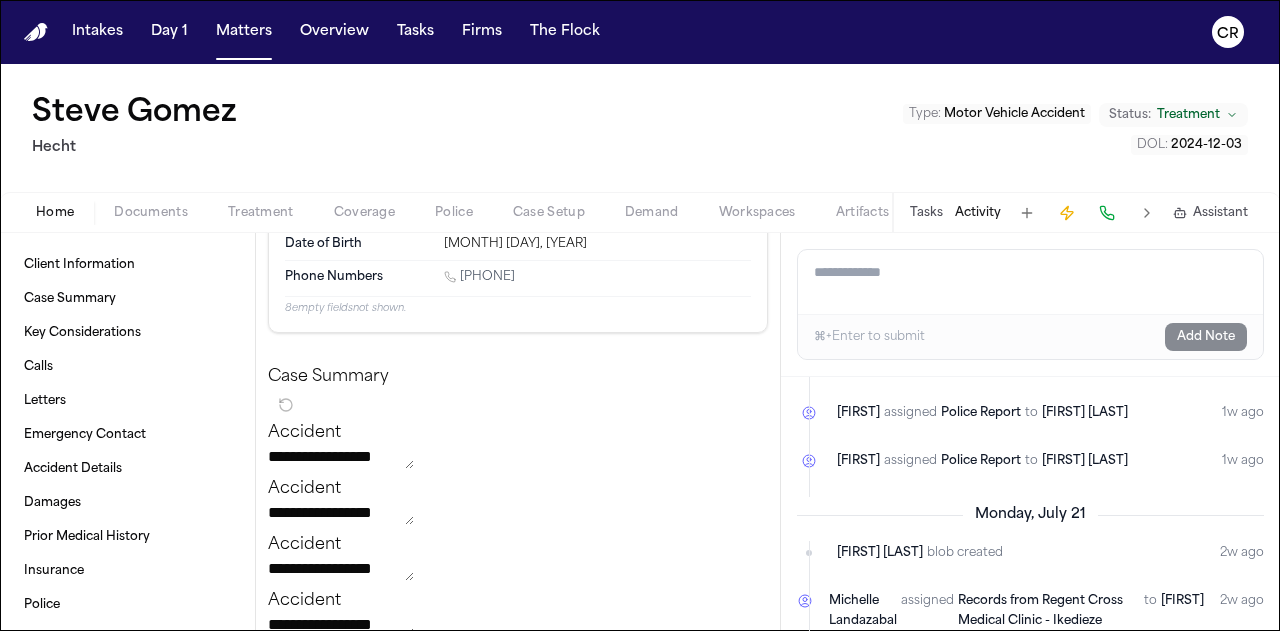 scroll, scrollTop: 0, scrollLeft: 0, axis: both 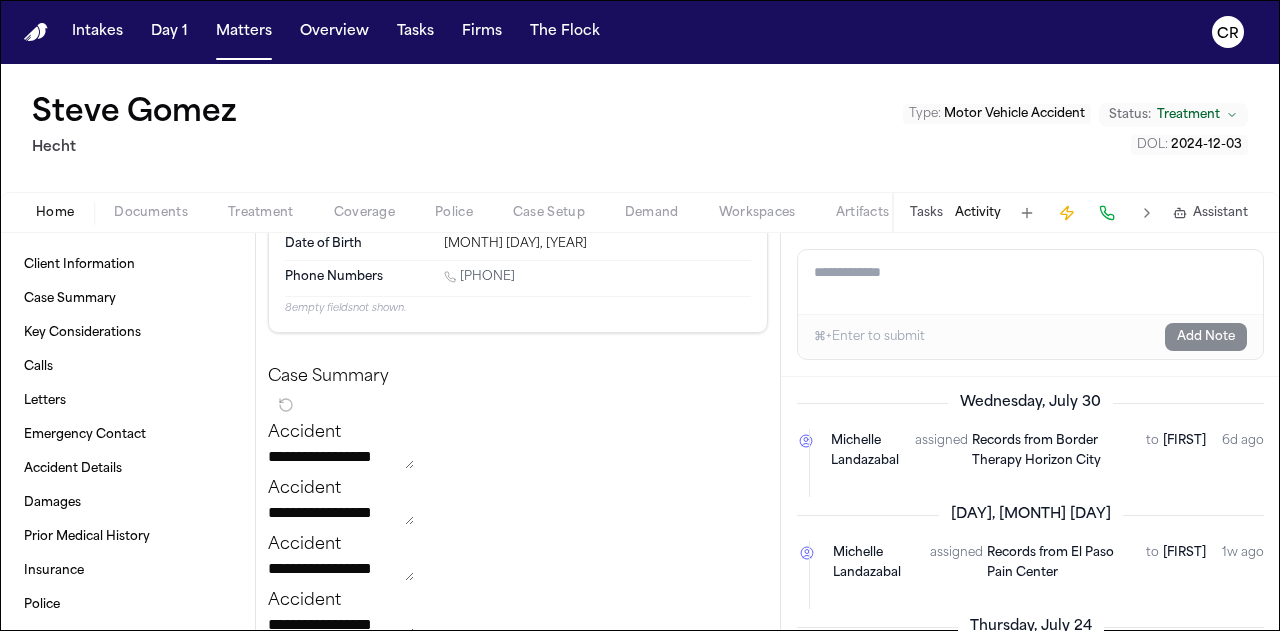 click on "Tasks" at bounding box center [926, 213] 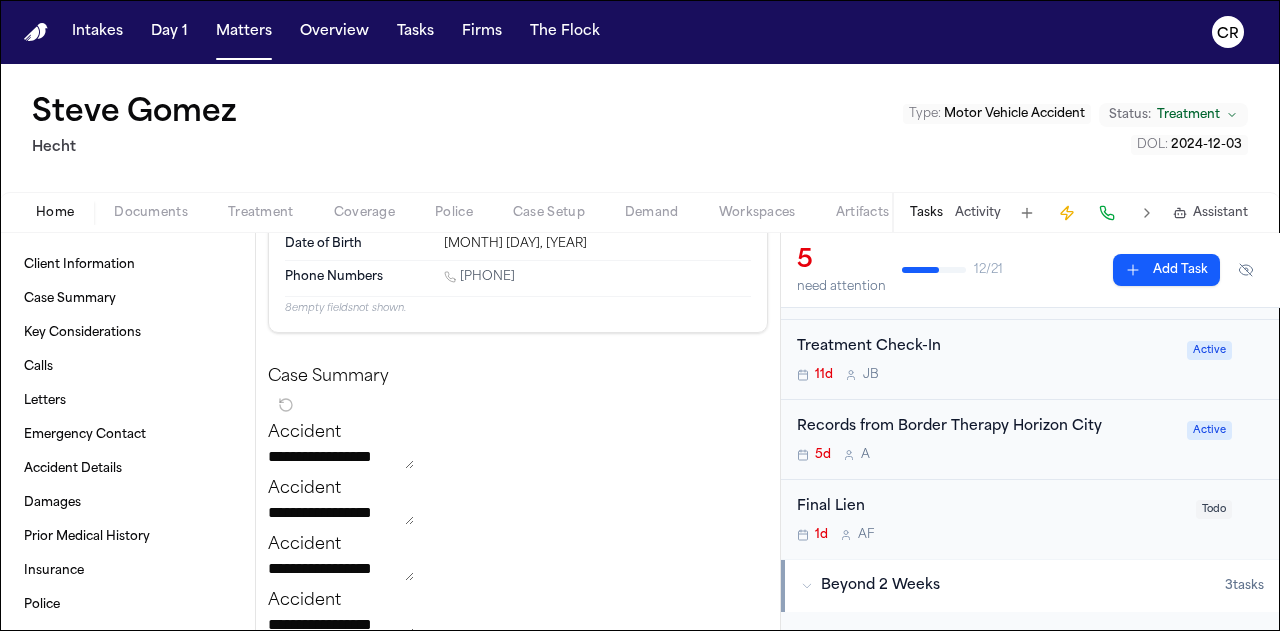 scroll, scrollTop: 0, scrollLeft: 0, axis: both 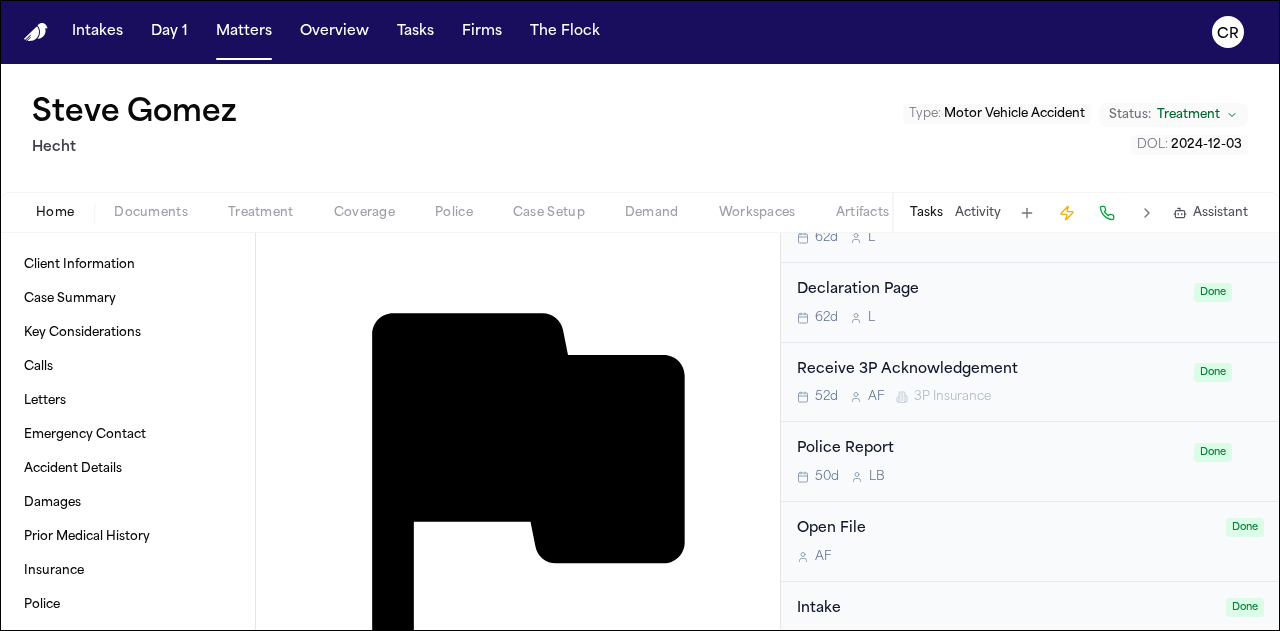 click on "Activity" at bounding box center (978, 213) 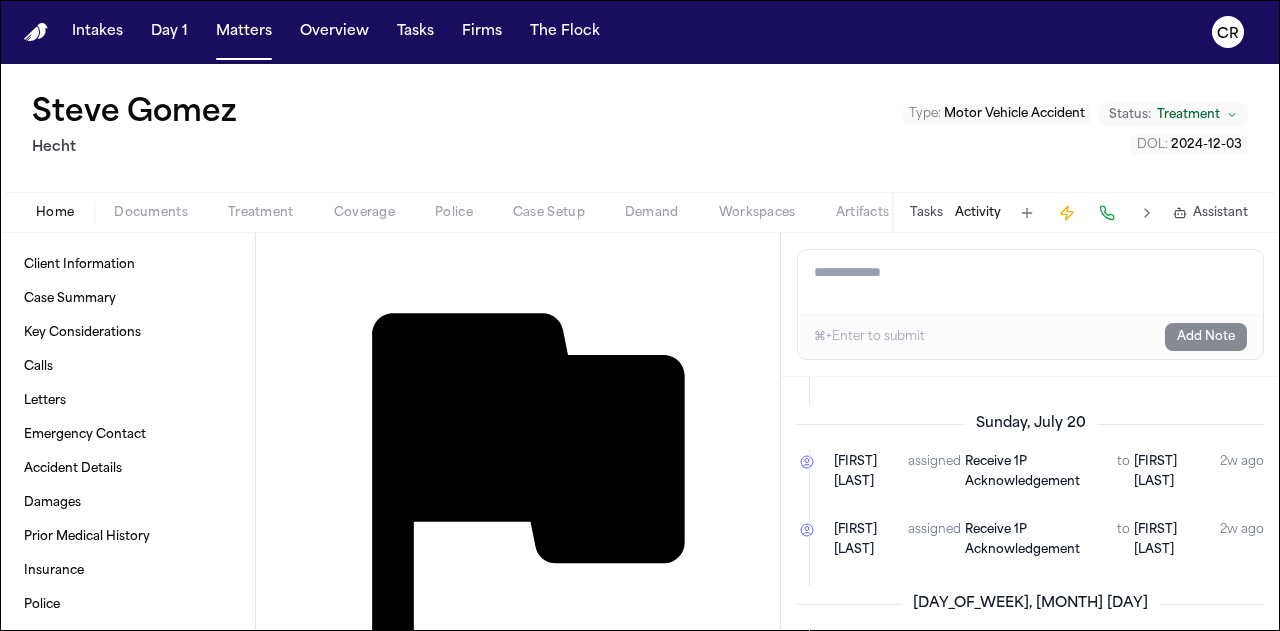 scroll, scrollTop: 400, scrollLeft: 0, axis: vertical 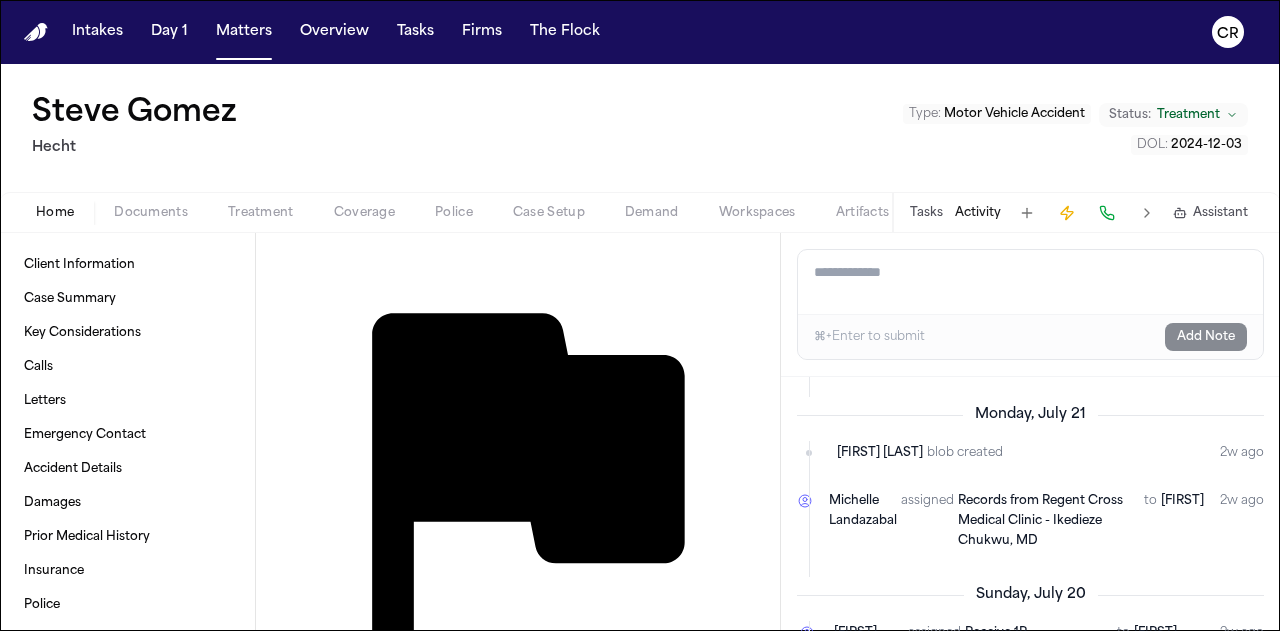 drag, startPoint x: 647, startPoint y: 393, endPoint x: 999, endPoint y: 293, distance: 365.92896 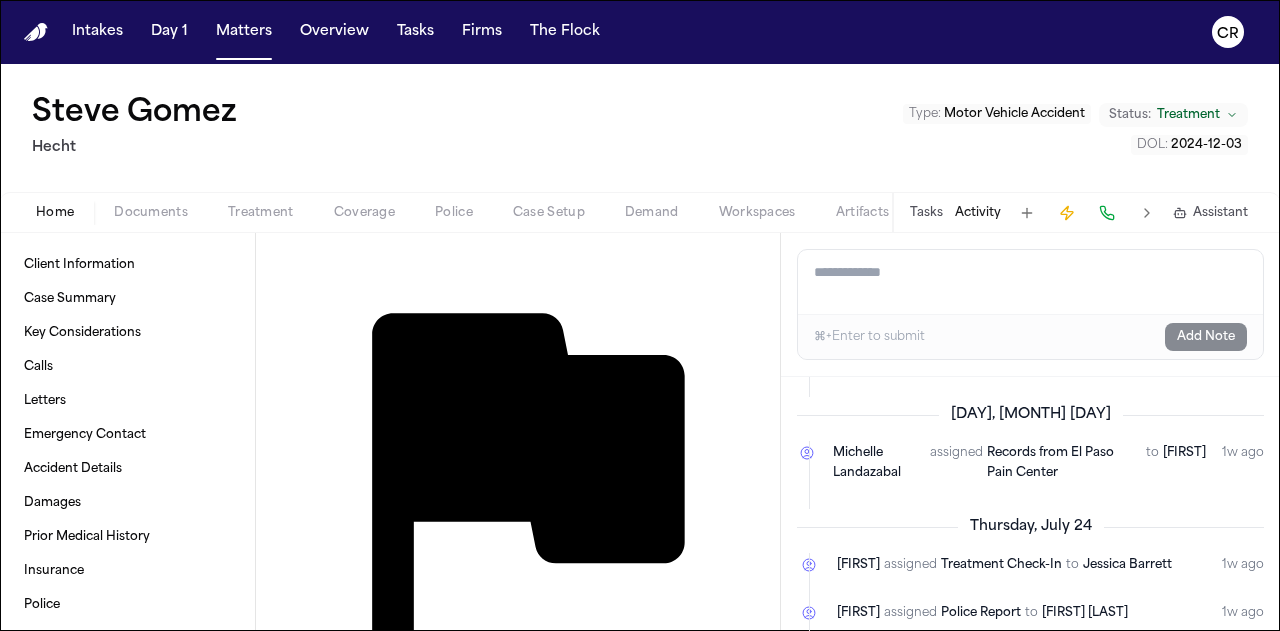 scroll, scrollTop: 0, scrollLeft: 0, axis: both 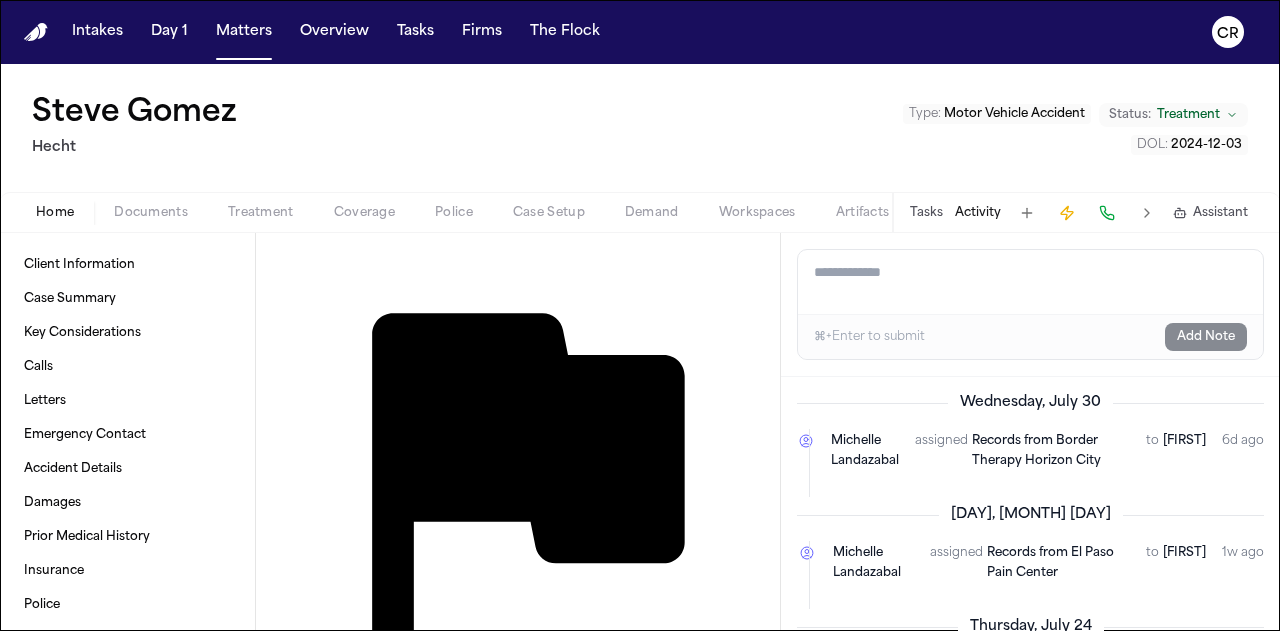 click on "Police" at bounding box center (454, 213) 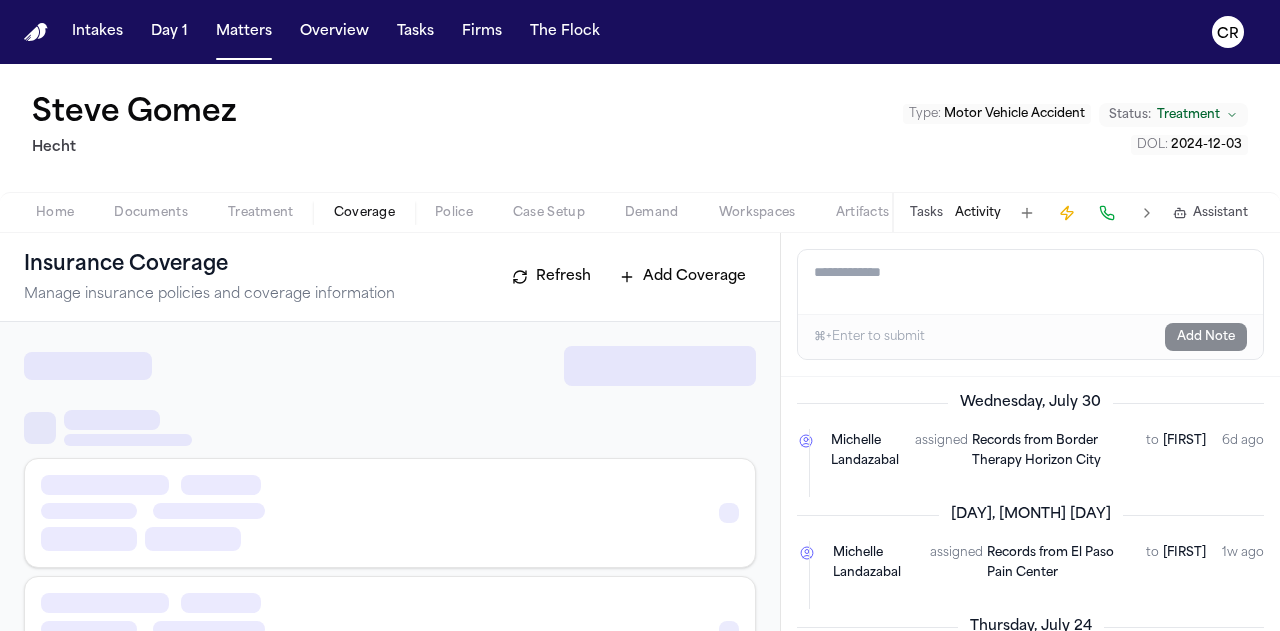click on "Coverage" at bounding box center [364, 213] 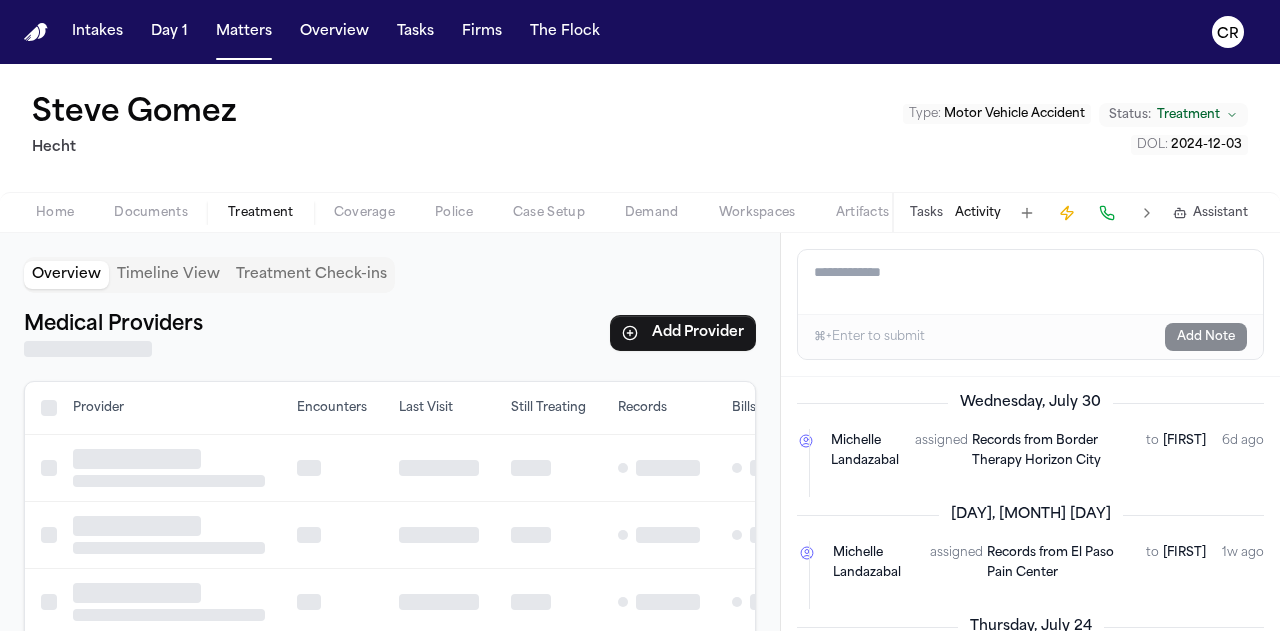 click on "Treatment" at bounding box center (261, 213) 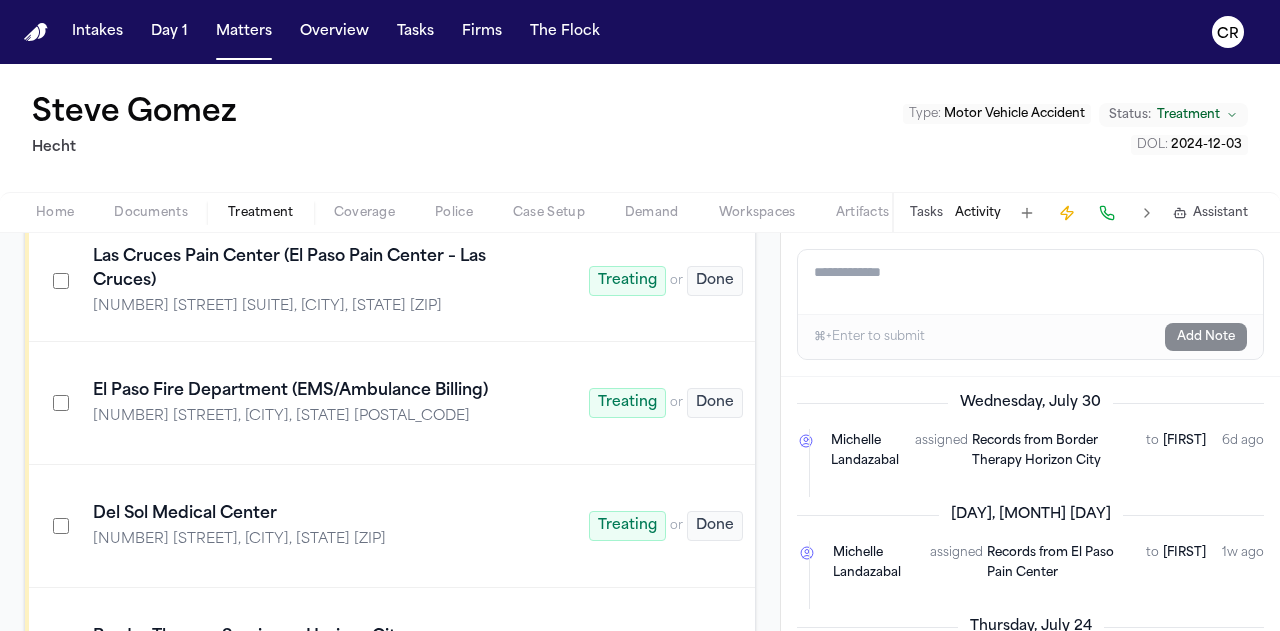 scroll, scrollTop: 474, scrollLeft: 0, axis: vertical 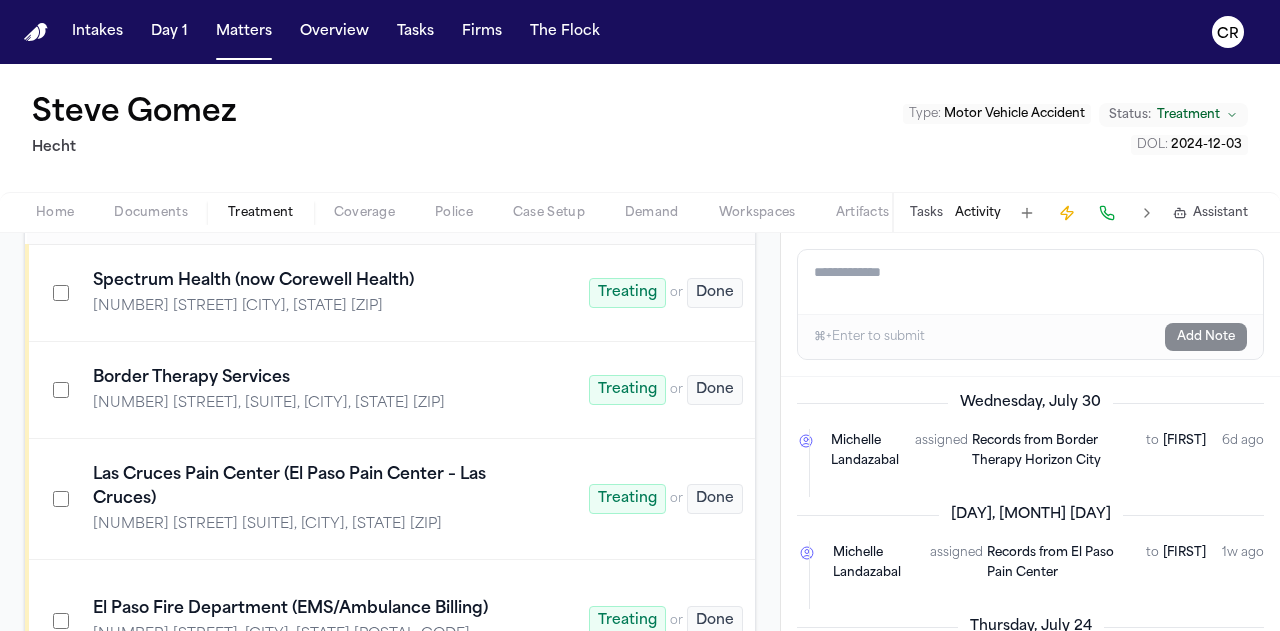 click on "Home" at bounding box center [55, 213] 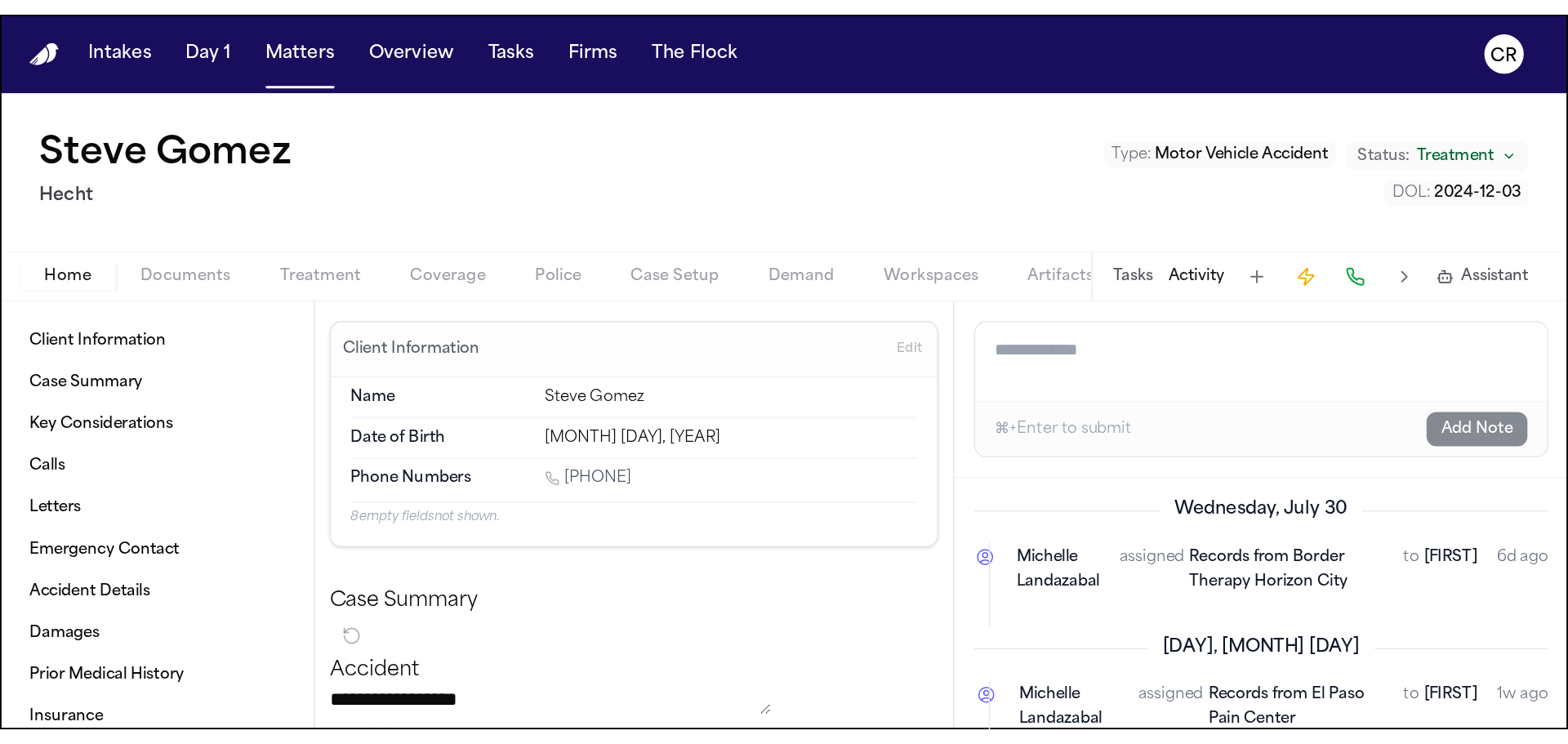 scroll, scrollTop: 0, scrollLeft: 0, axis: both 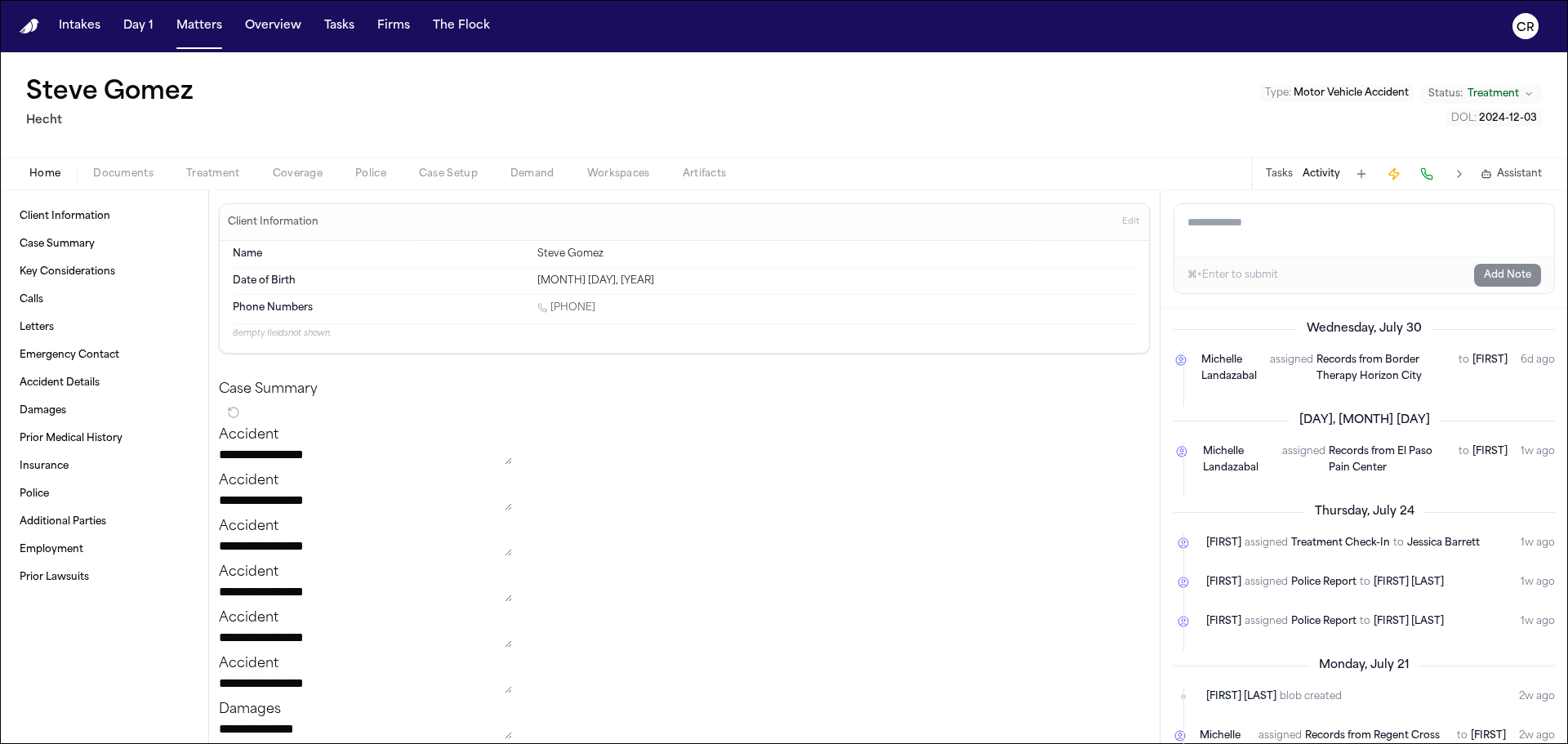 click on "Workspaces" at bounding box center (618, 174) 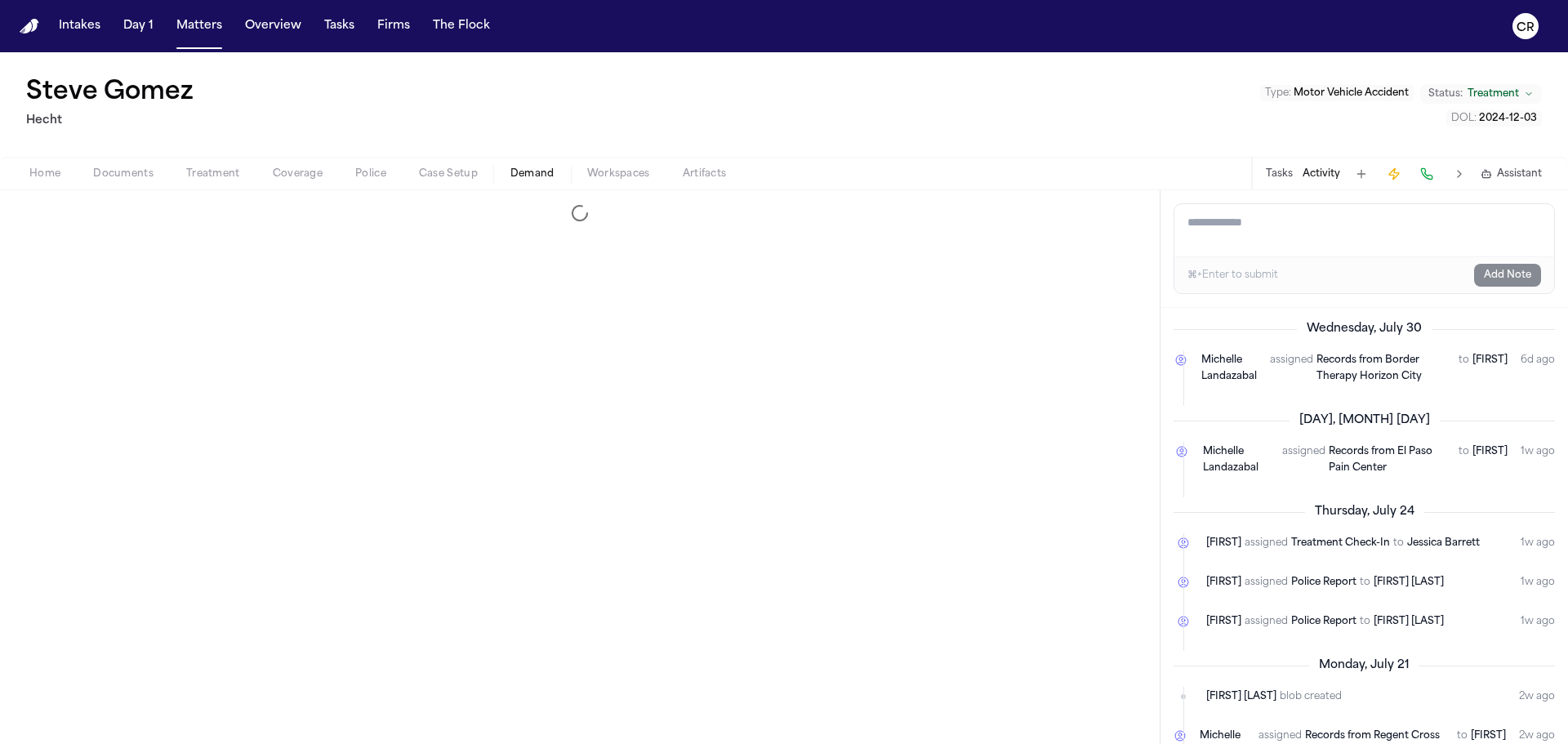 click on "Demand" at bounding box center [532, 174] 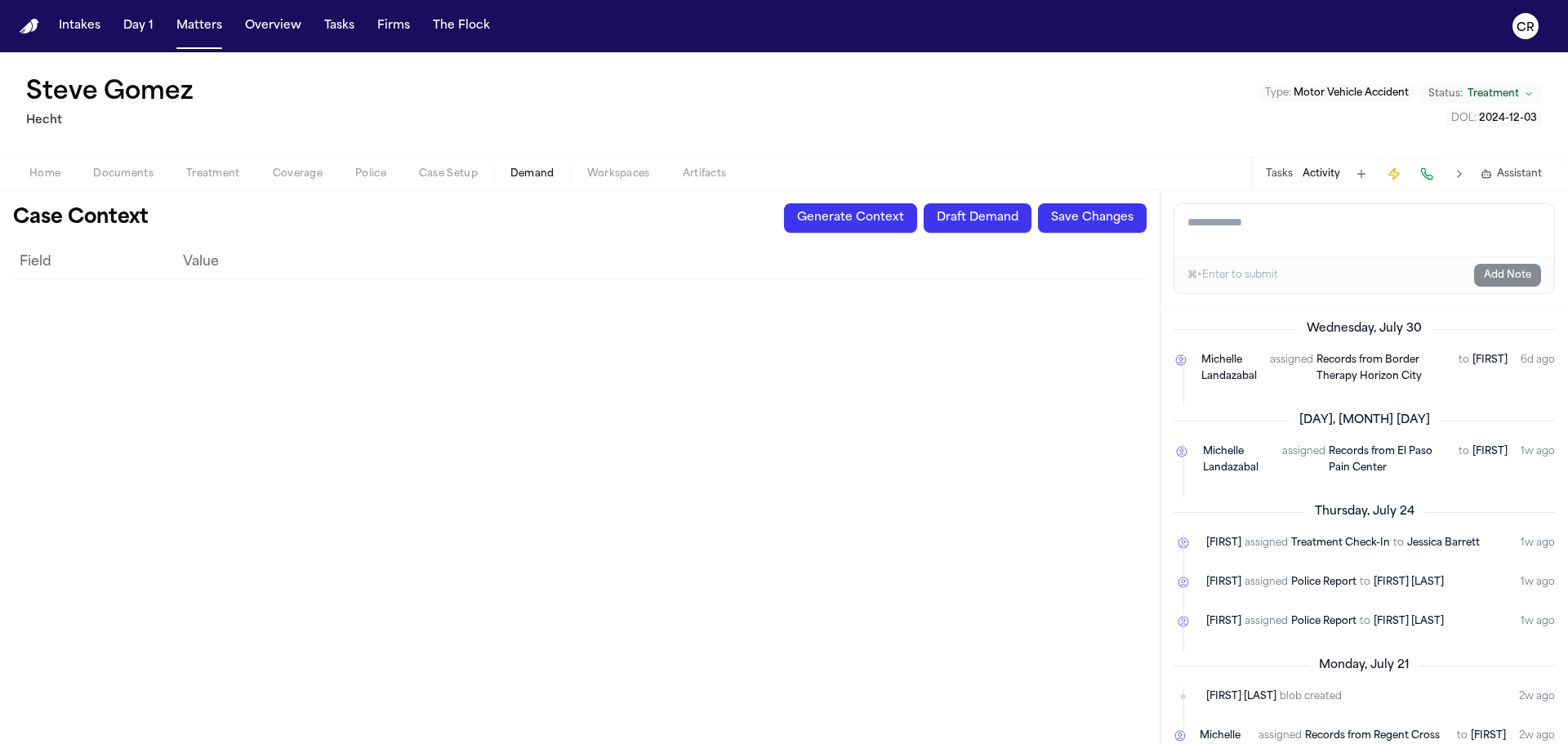 click on "Case Setup" at bounding box center [448, 174] 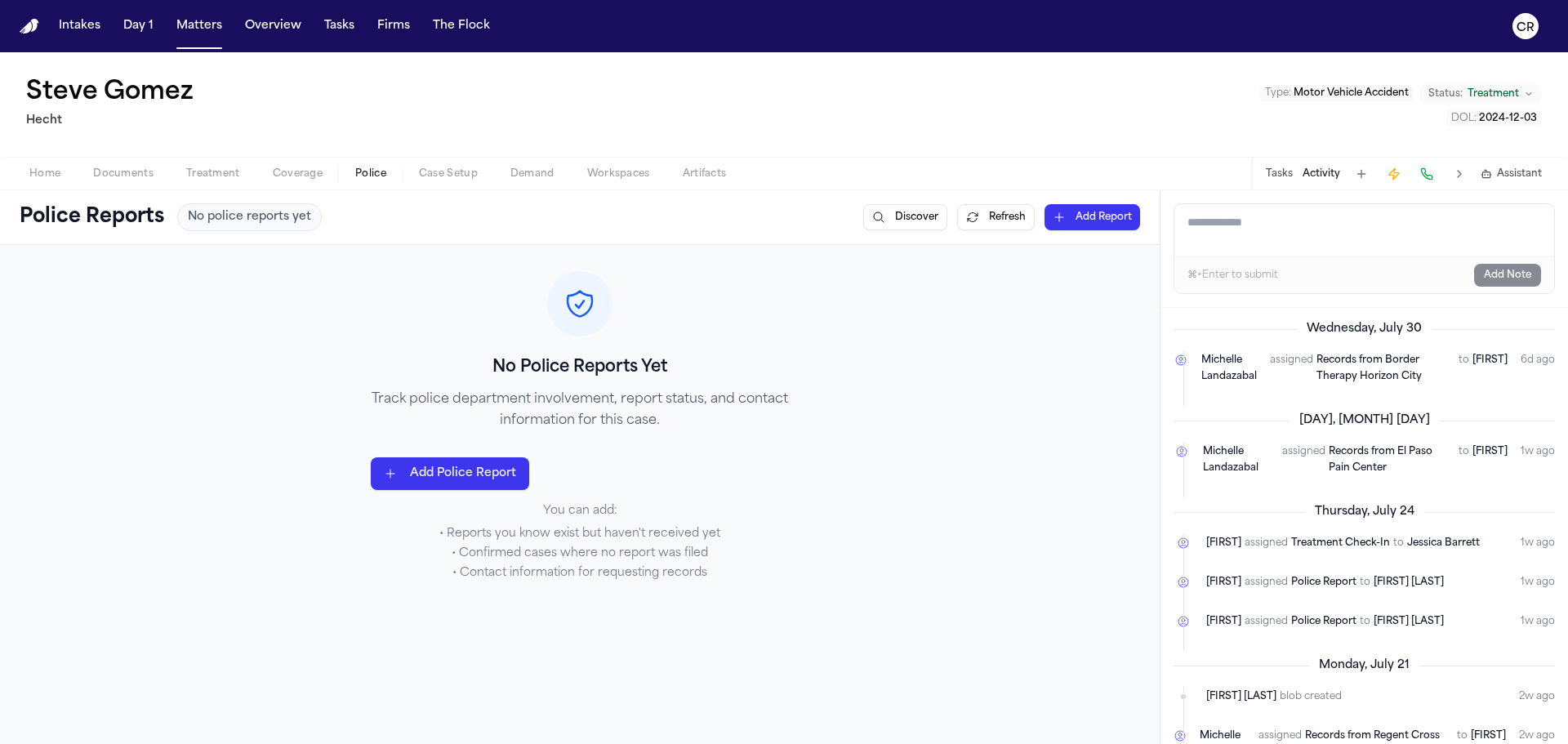 click on "Police" at bounding box center (371, 174) 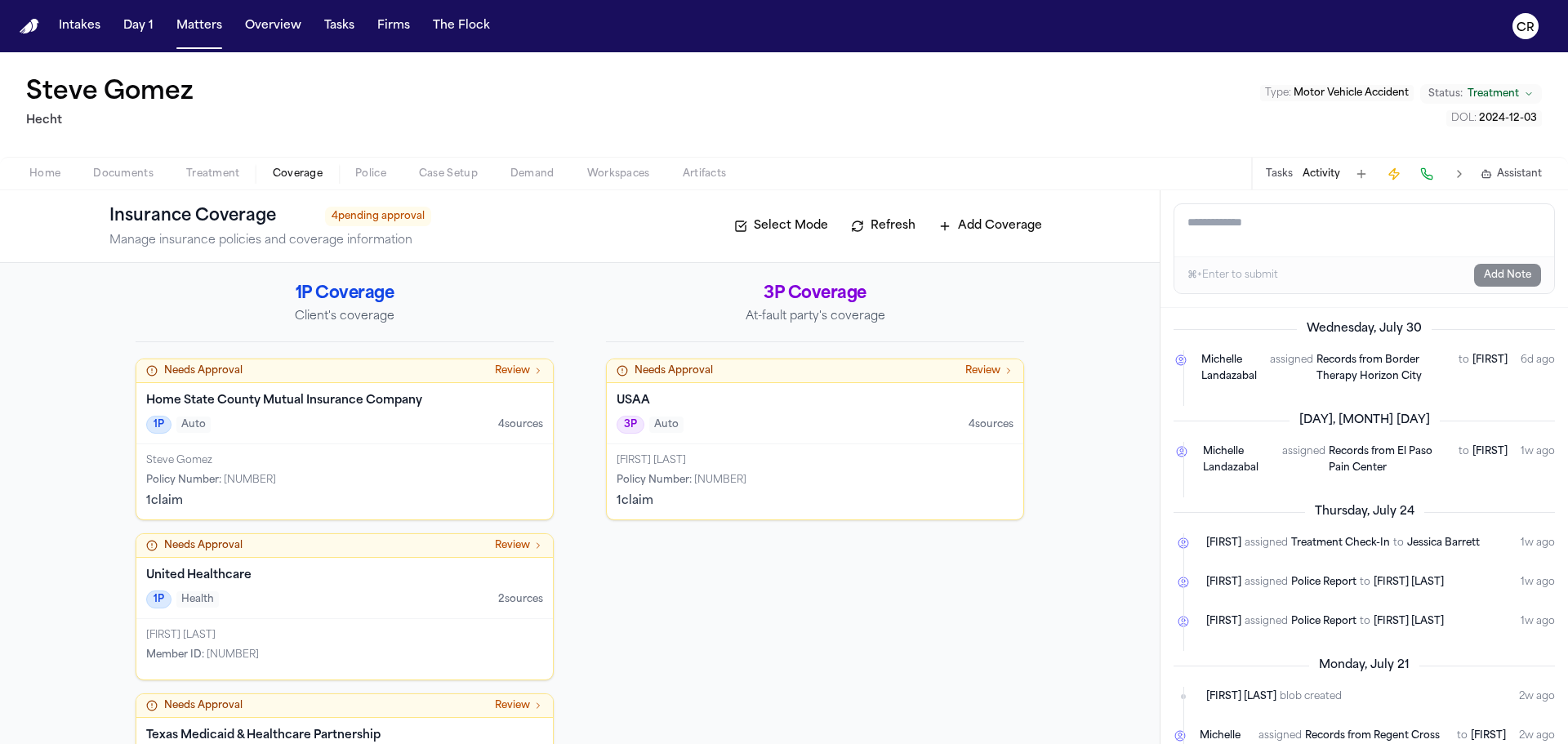 click on "Treatment" at bounding box center [213, 174] 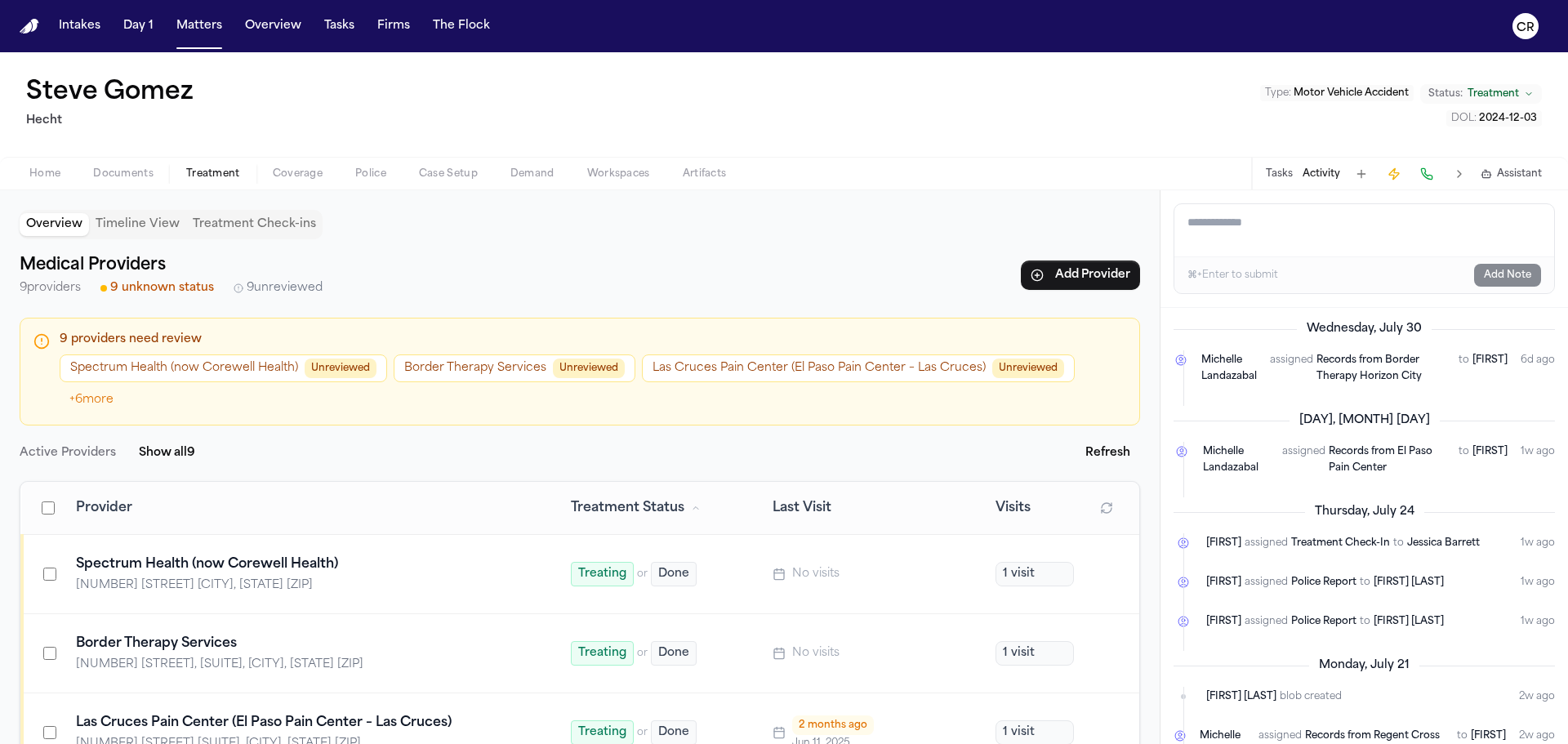 click on "Documents" at bounding box center [123, 174] 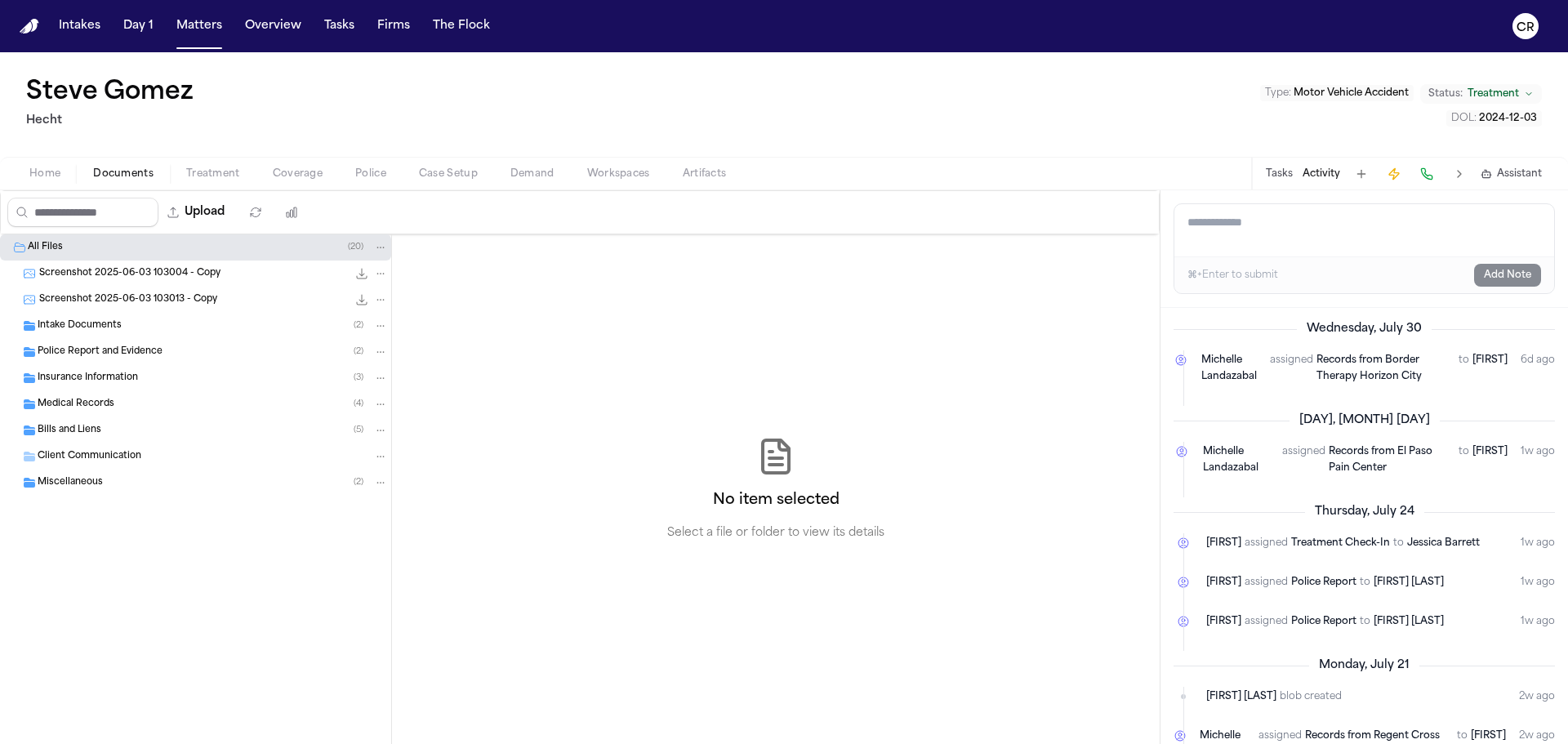 click on "Home" at bounding box center [45, 174] 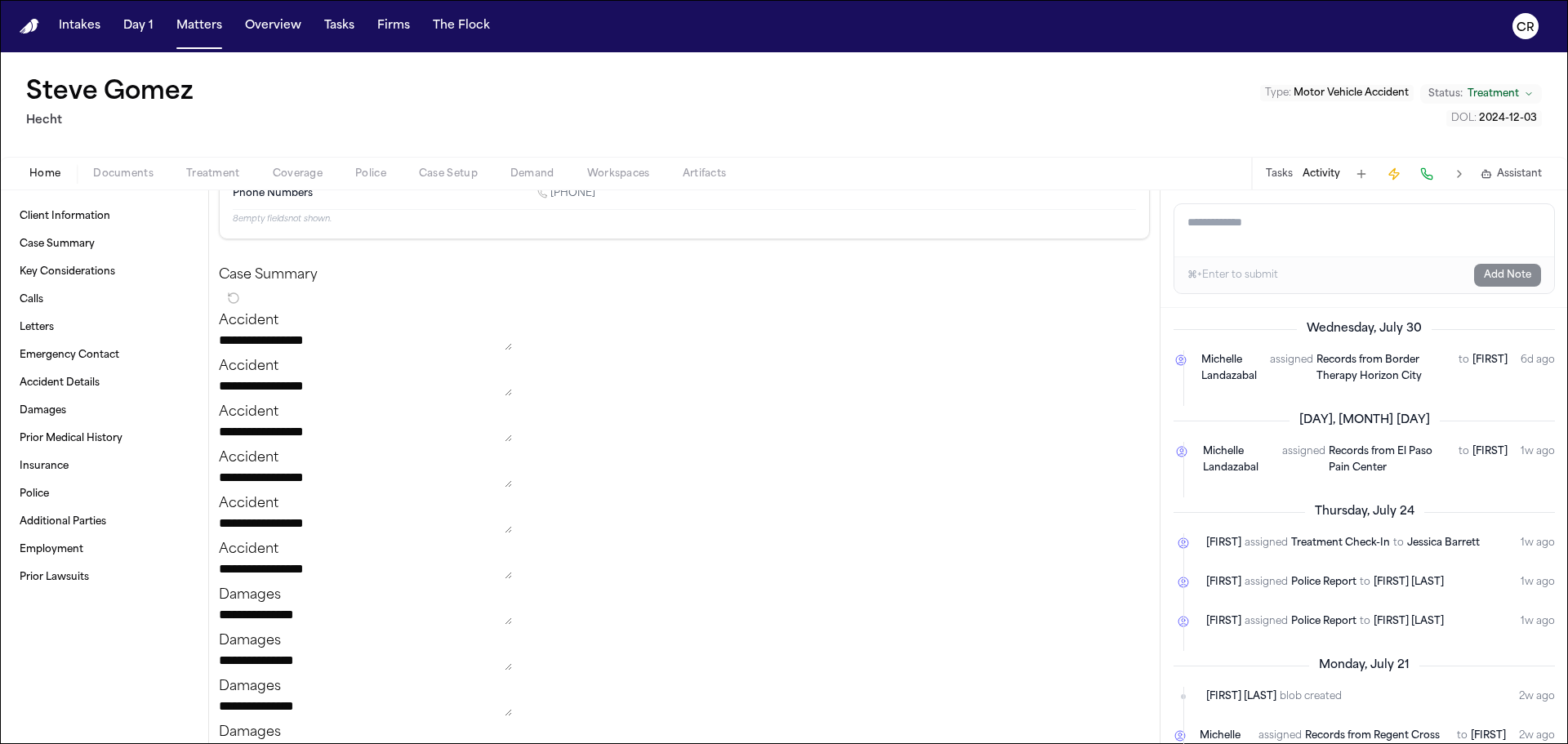 scroll, scrollTop: 653, scrollLeft: 0, axis: vertical 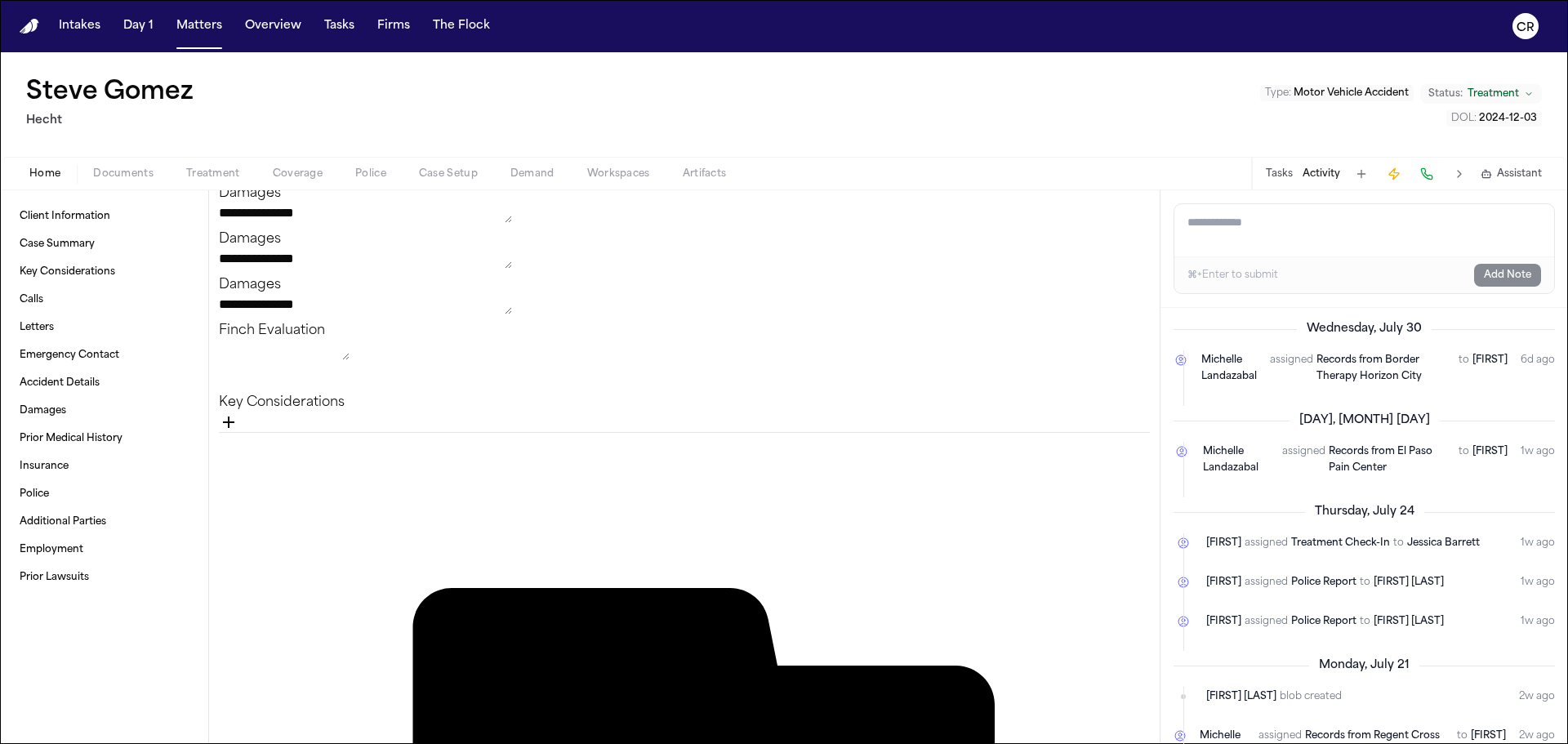 click on "Activity" at bounding box center [1321, 174] 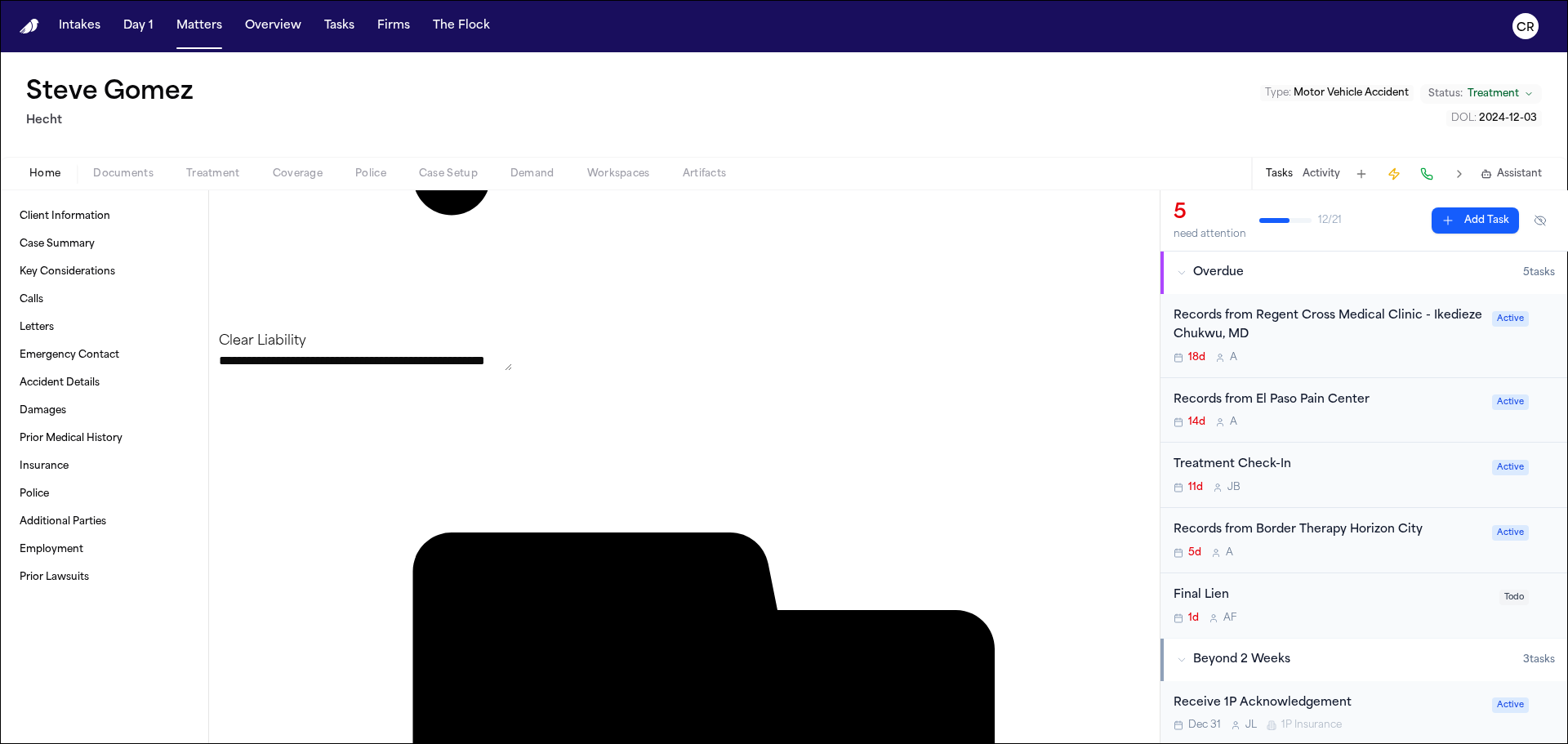 scroll, scrollTop: 1470, scrollLeft: 0, axis: vertical 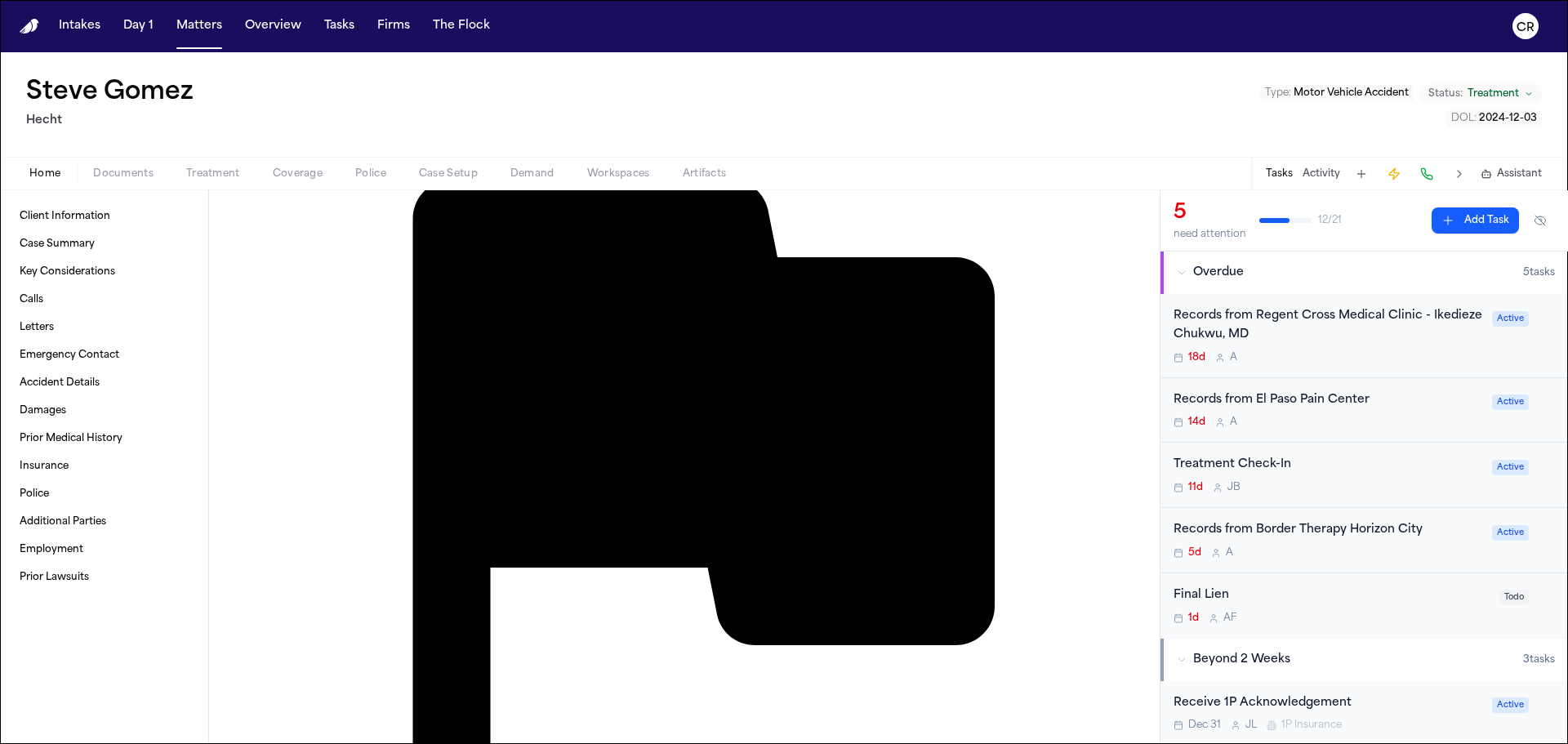 click on "Tasks Activity Assistant" at bounding box center (1403, 173) 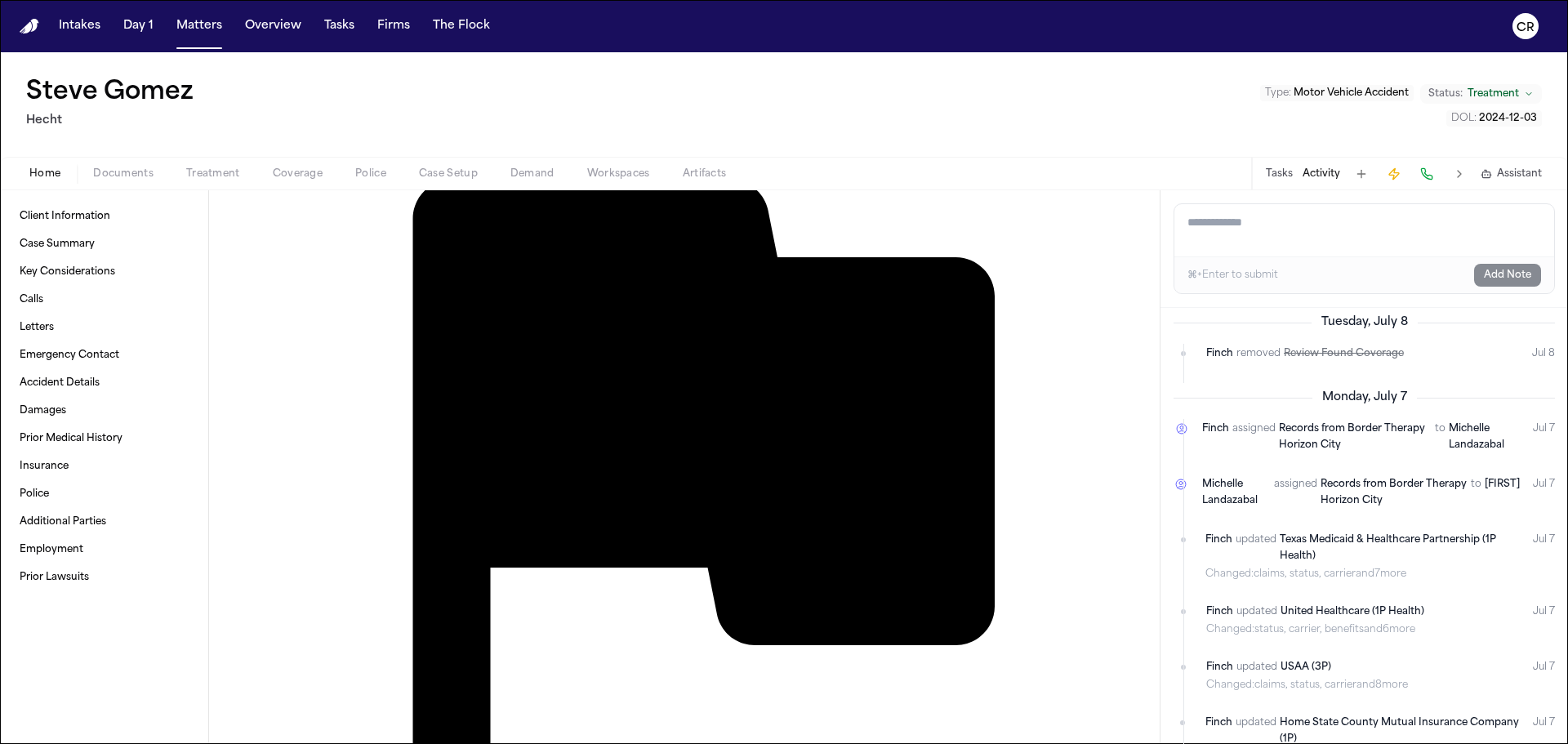 scroll, scrollTop: 1715, scrollLeft: 0, axis: vertical 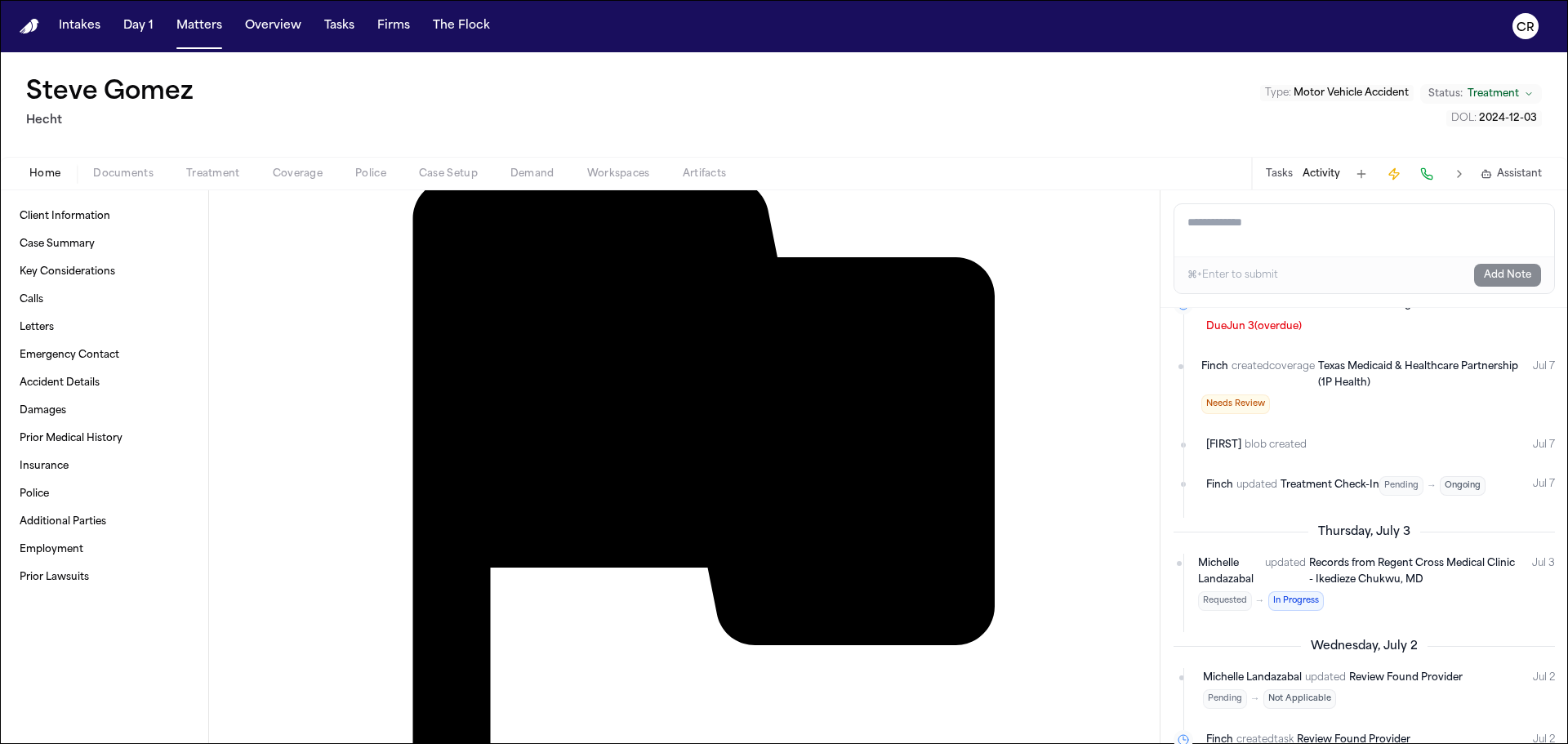 click on "Treatment Check-In" at bounding box center (1330, 485) 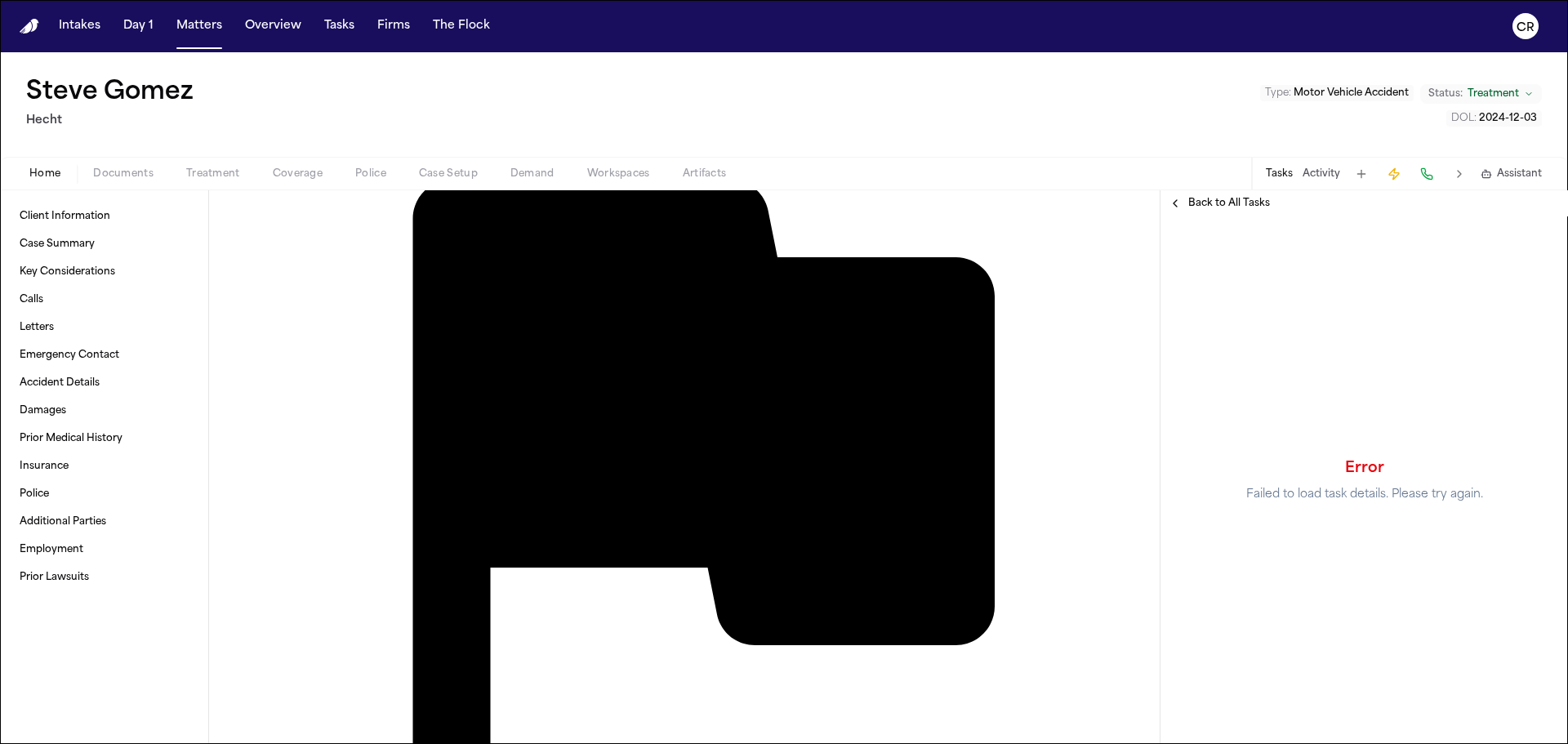 click on "Back to All Tasks" at bounding box center (1229, 203) 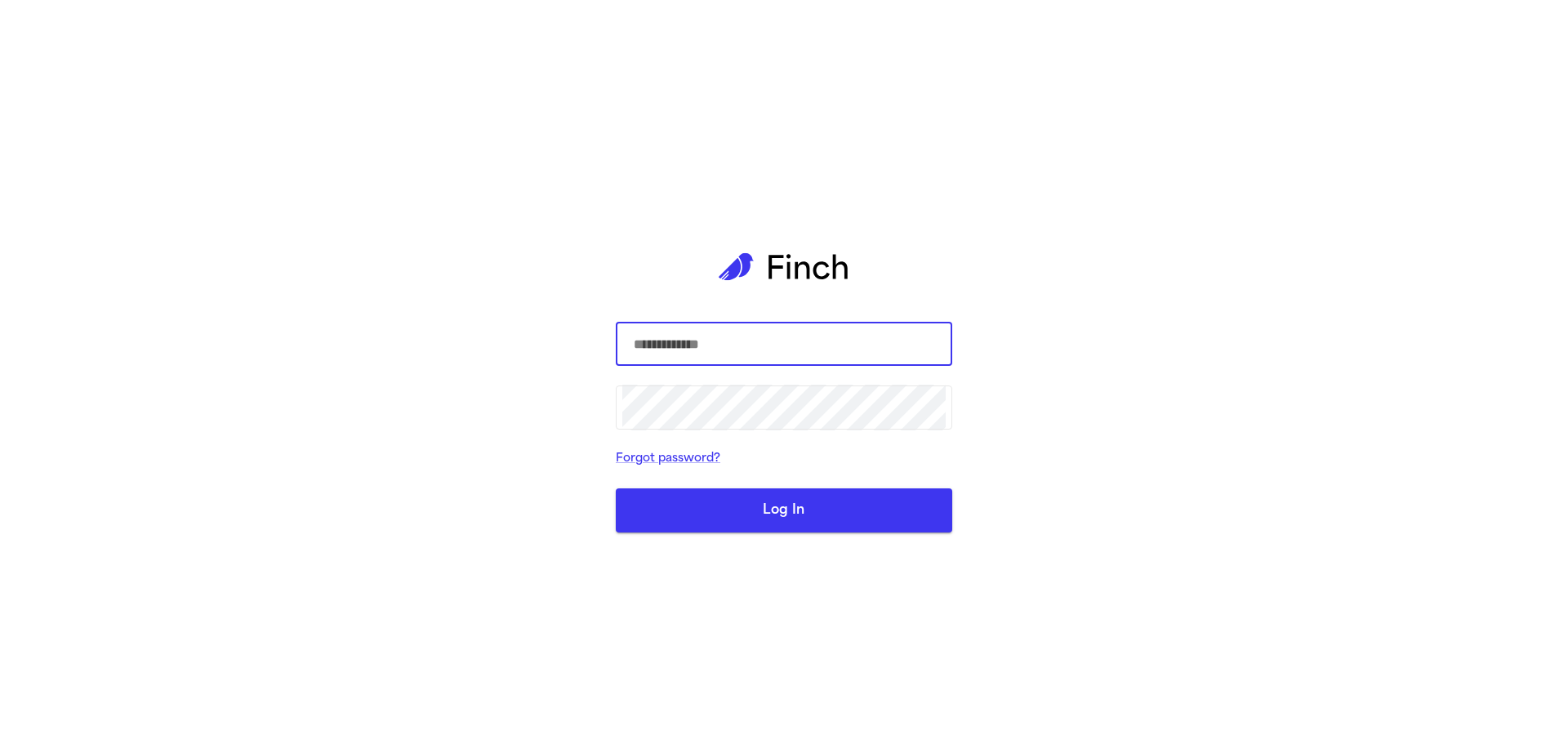 scroll, scrollTop: 0, scrollLeft: 0, axis: both 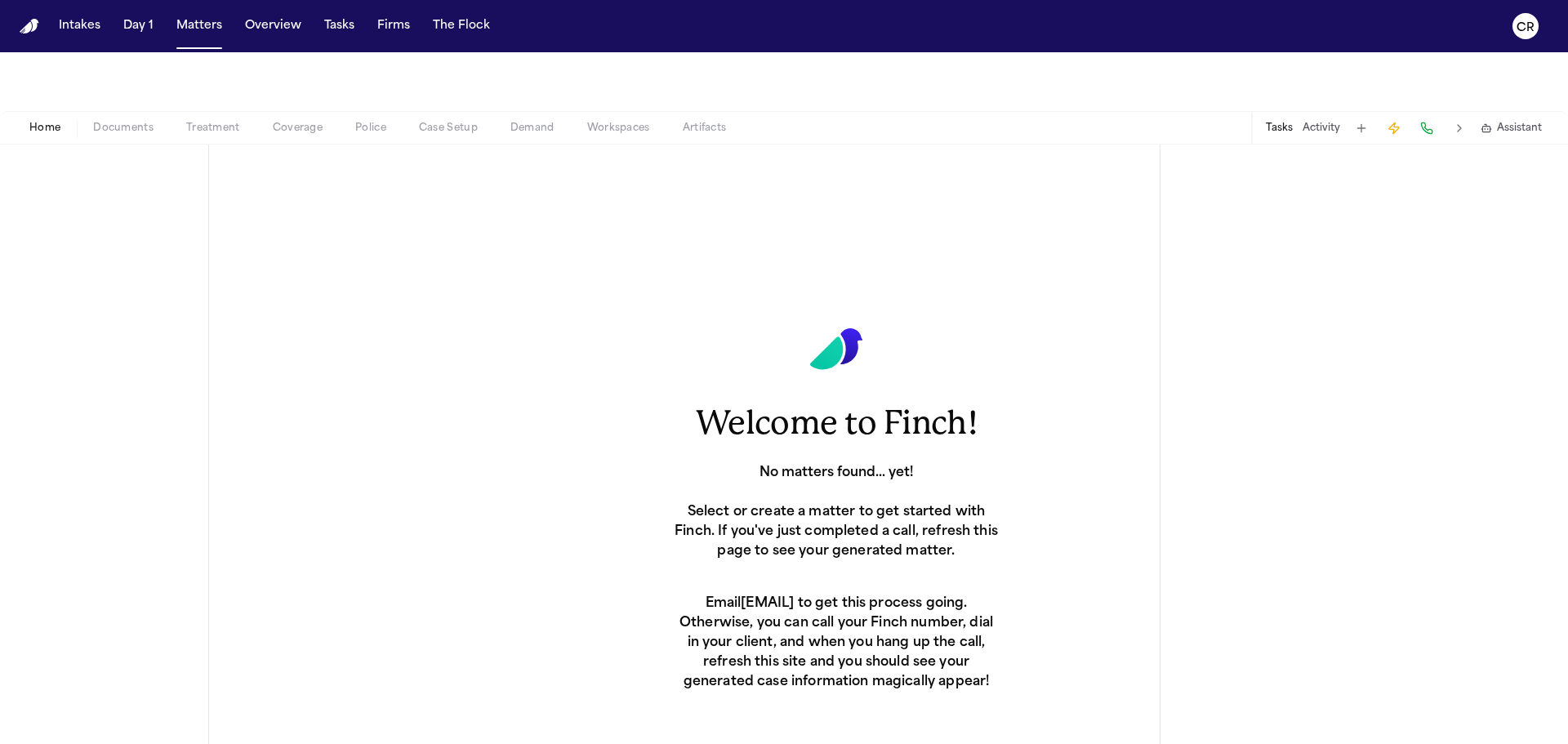 click at bounding box center [784, 82] 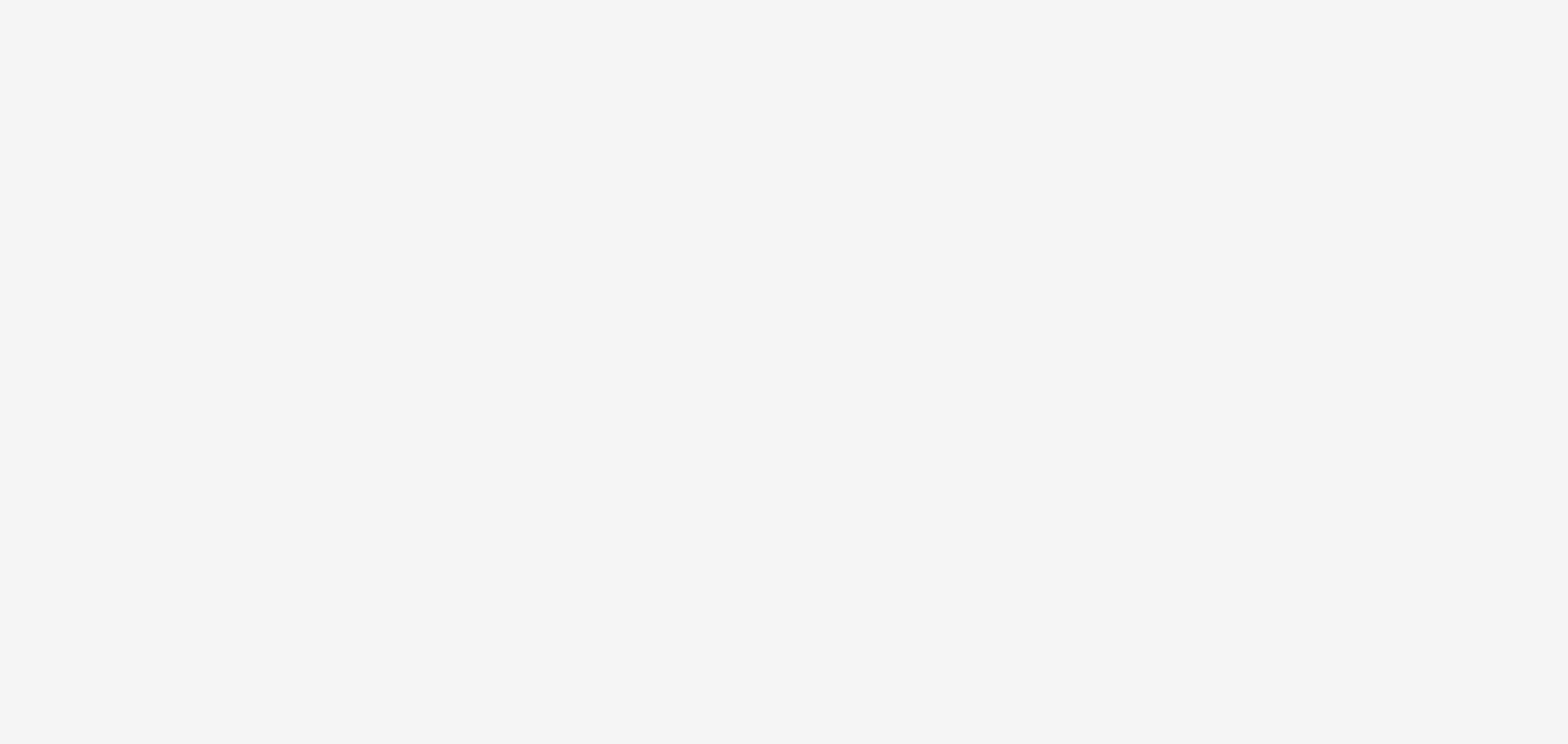 scroll, scrollTop: 0, scrollLeft: 0, axis: both 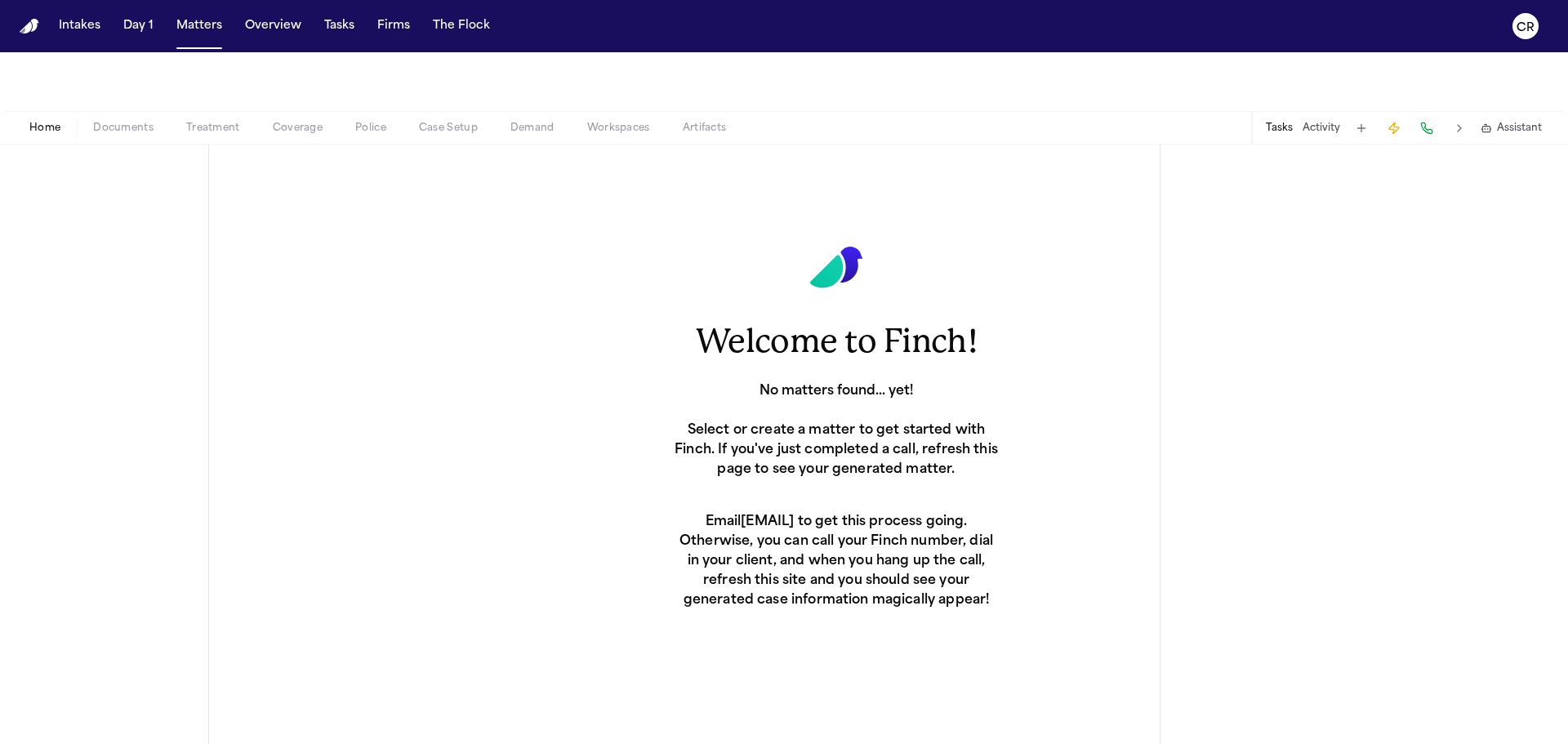 click on "Documents" at bounding box center [123, 128] 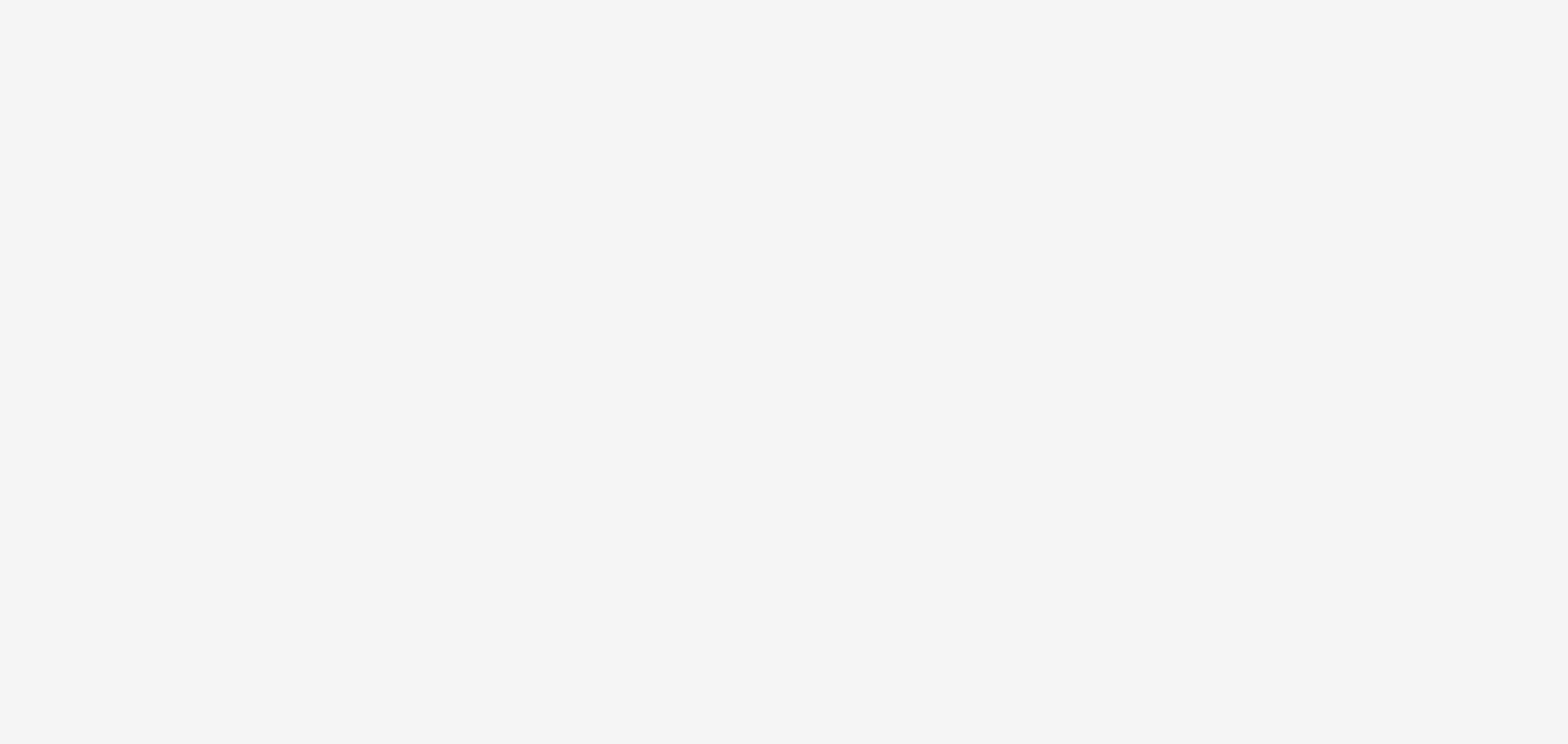 scroll, scrollTop: 0, scrollLeft: 0, axis: both 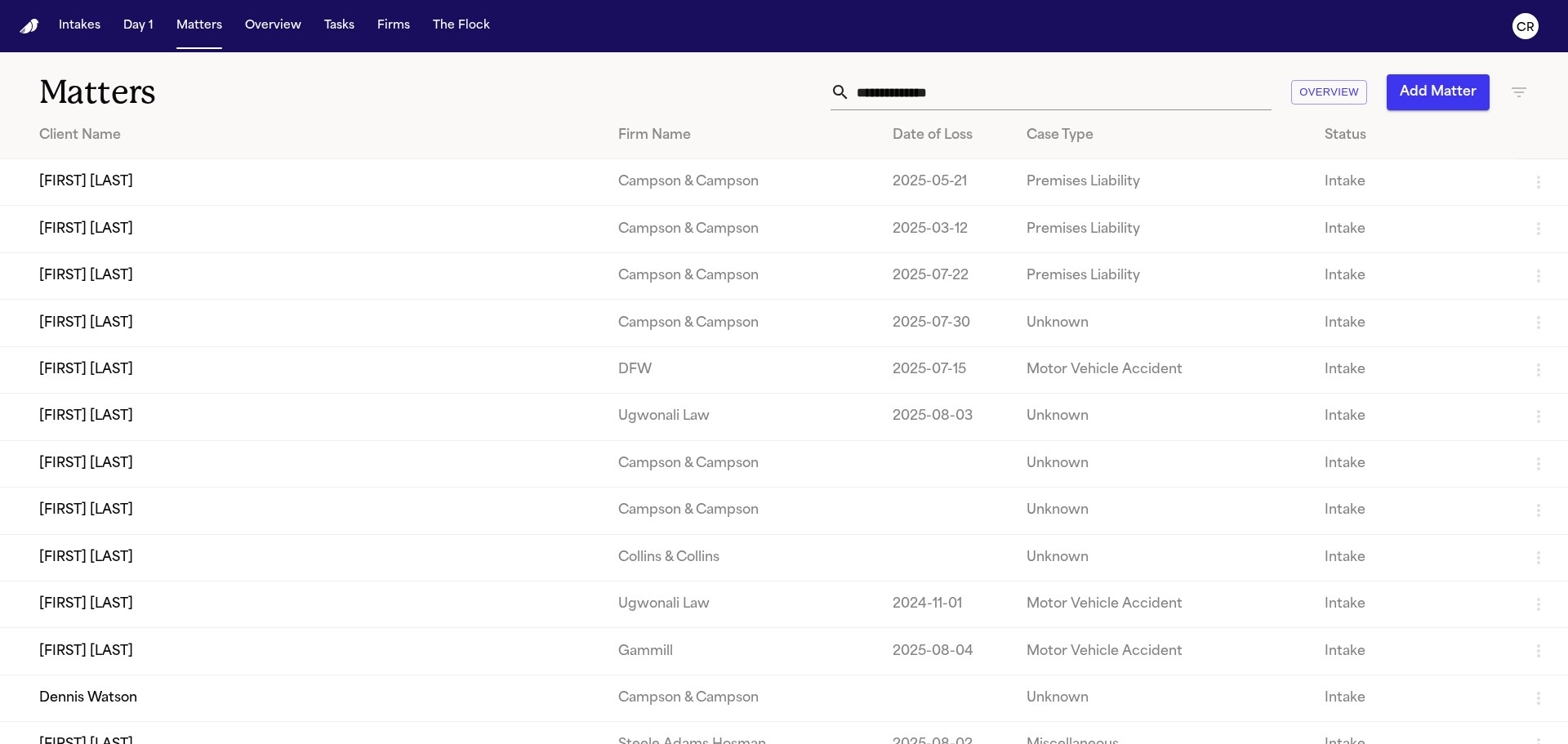 drag, startPoint x: 1325, startPoint y: 97, endPoint x: 1049, endPoint y: 63, distance: 278.08632 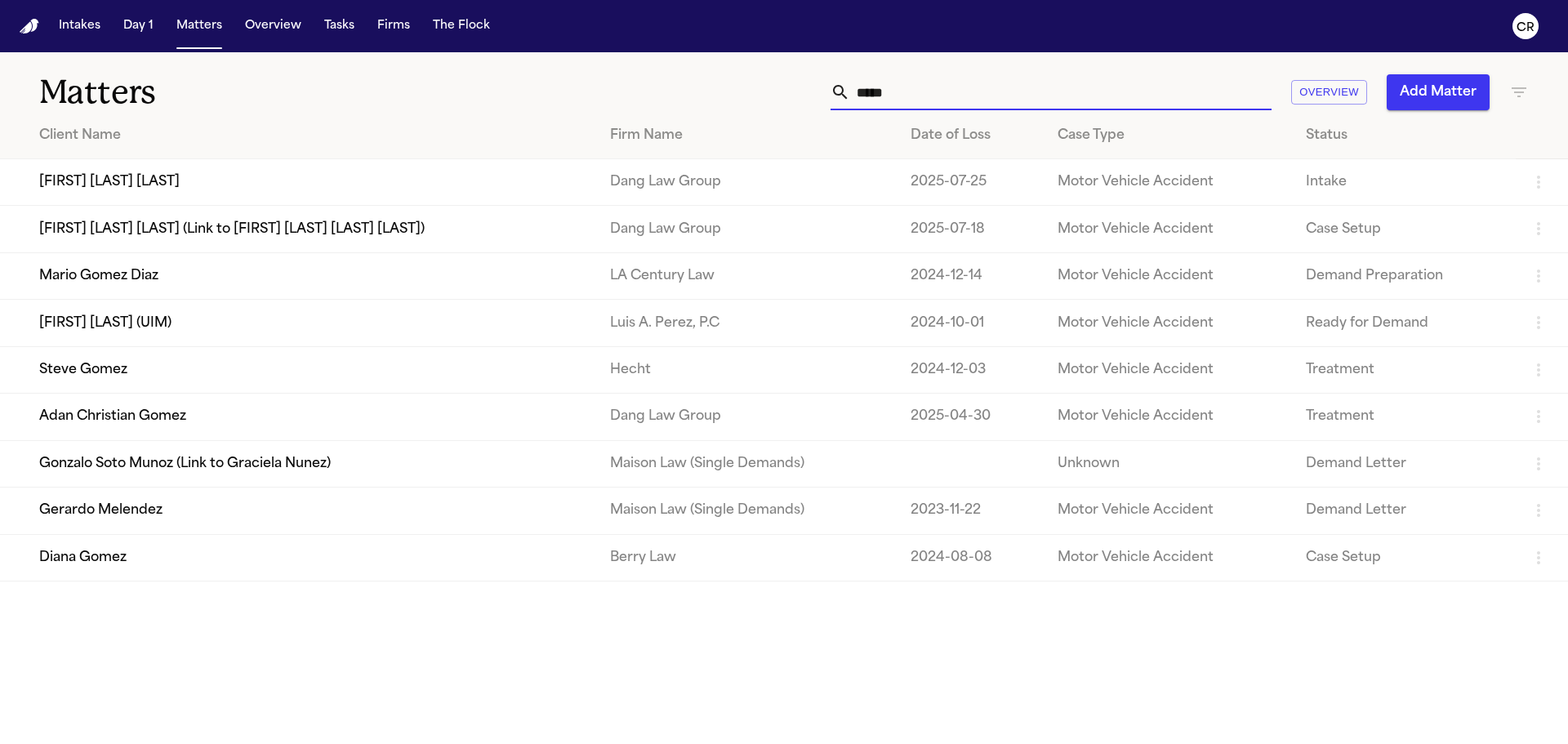type on "*****" 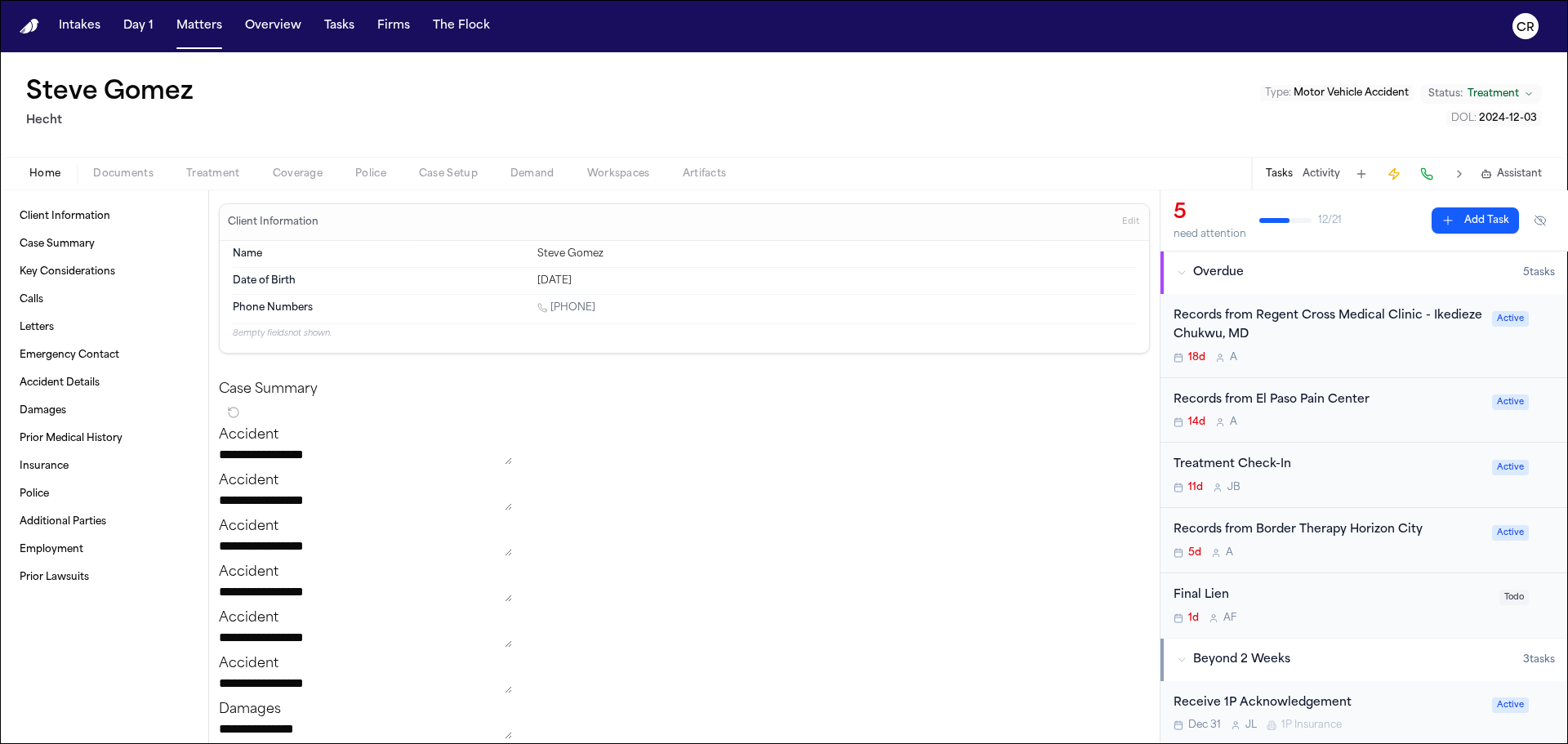 click on "Treatment Check-In" at bounding box center (1328, 465) 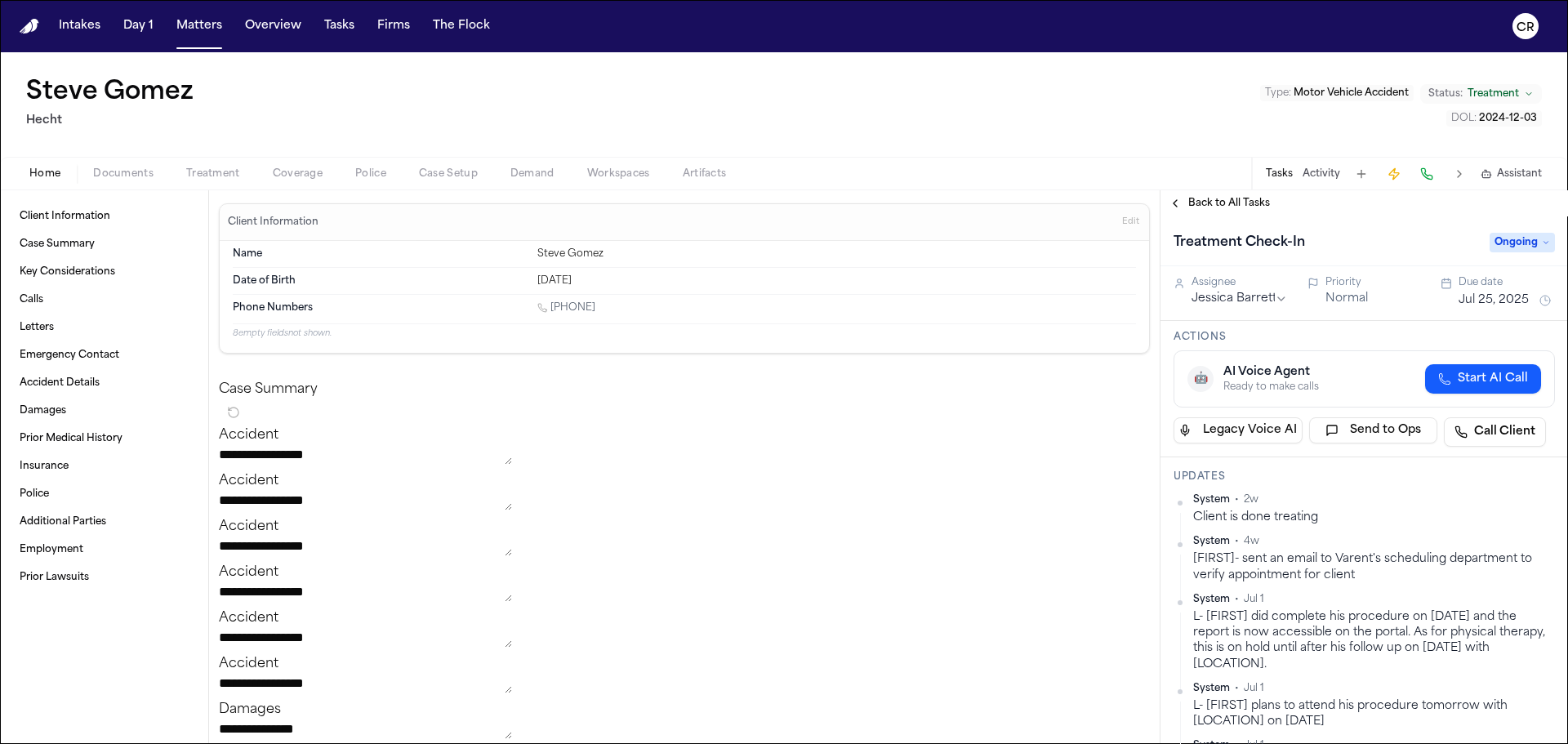 click on "System • 2w" at bounding box center (1374, 500) 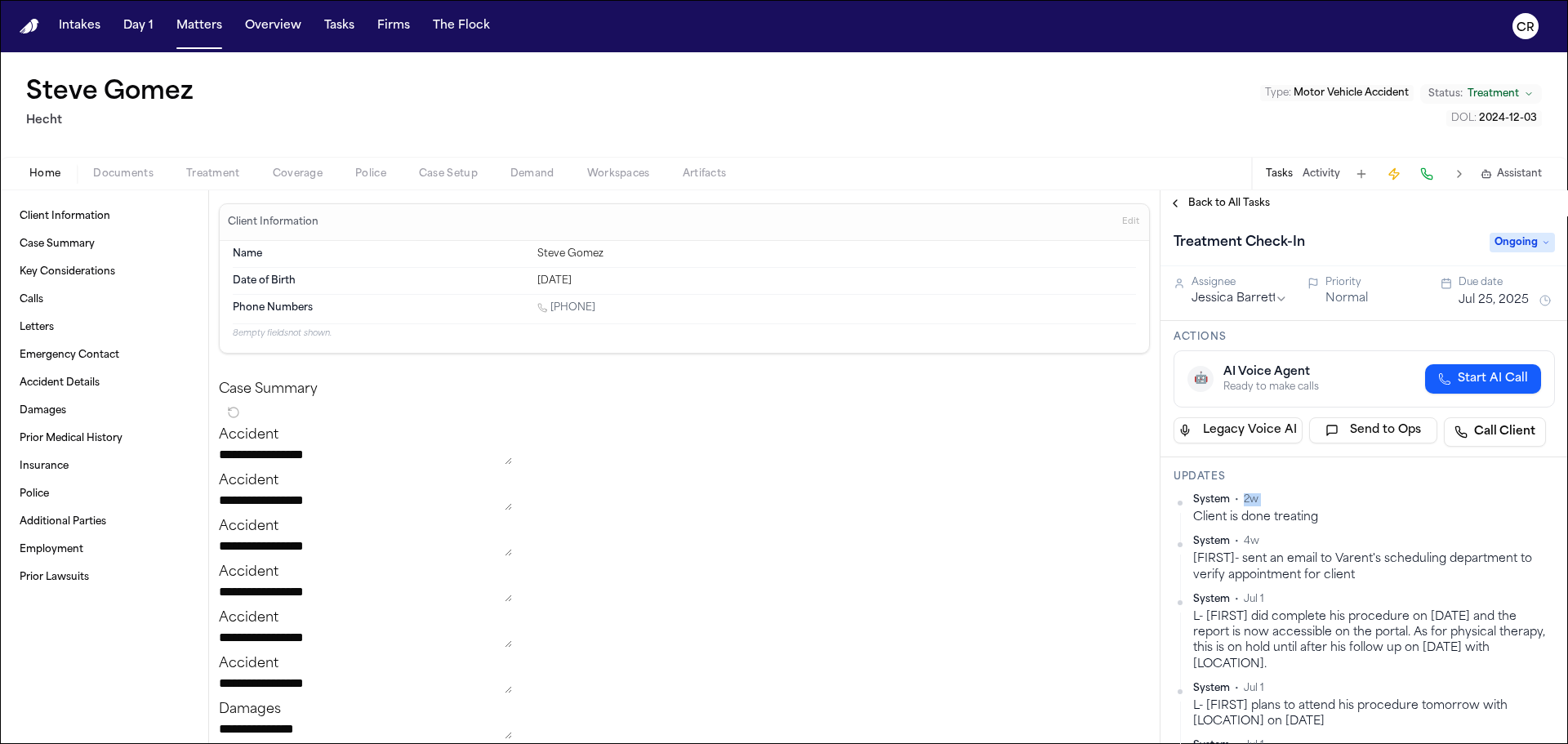 click on "System • 2w" at bounding box center (1374, 500) 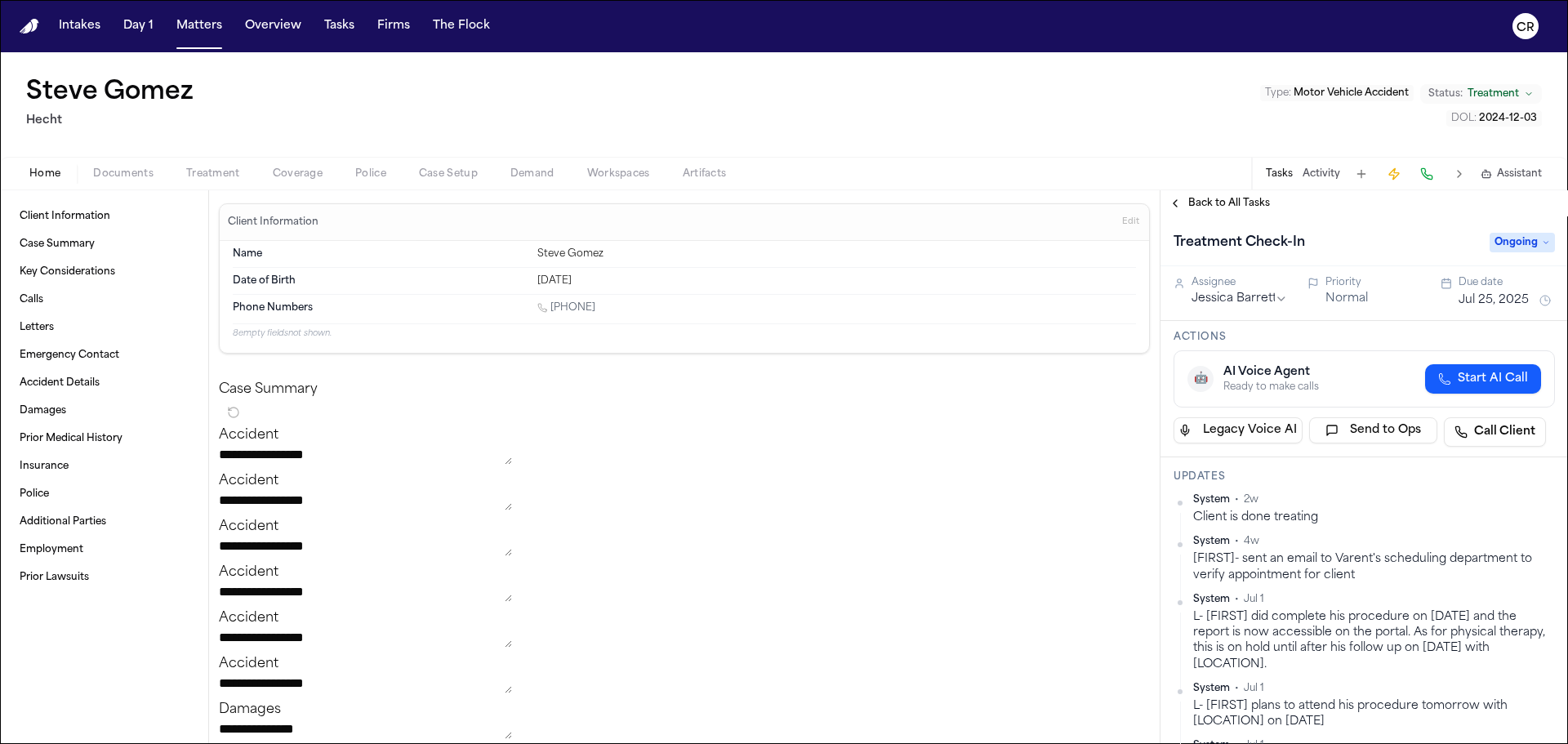click on "Client is done treating" at bounding box center [1374, 517] 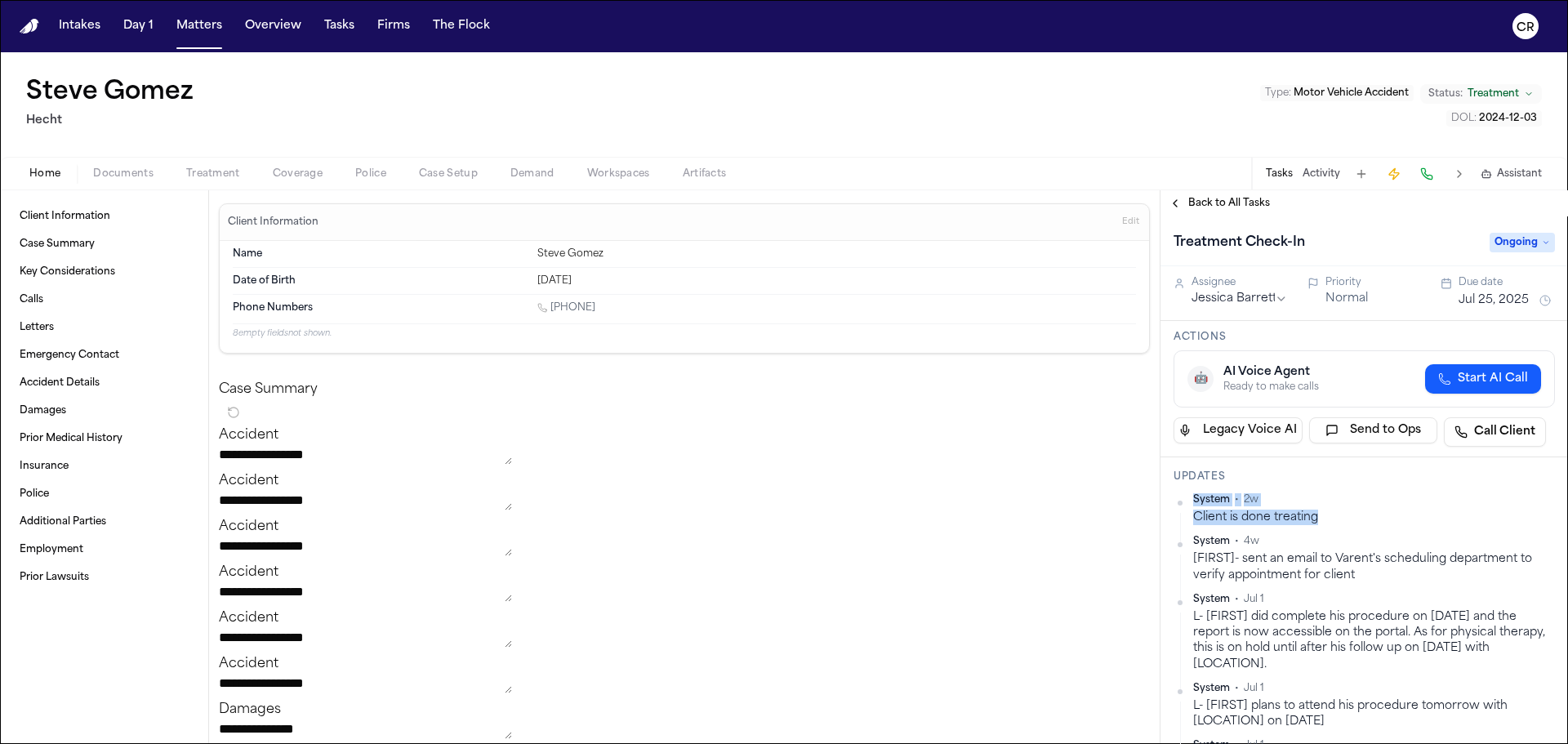 drag, startPoint x: 1324, startPoint y: 520, endPoint x: 1188, endPoint y: 497, distance: 137.9311 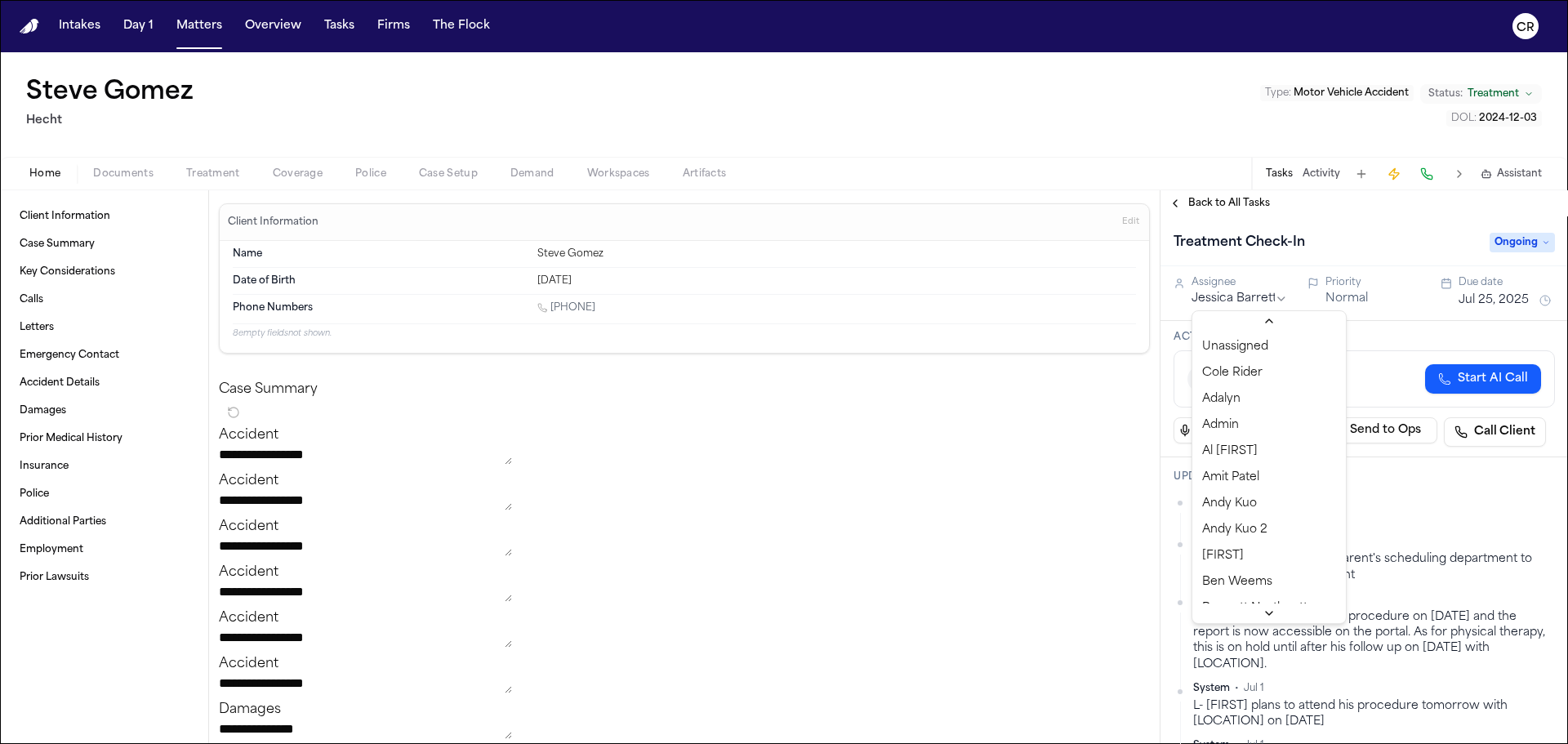 click on "**********" at bounding box center [784, 372] 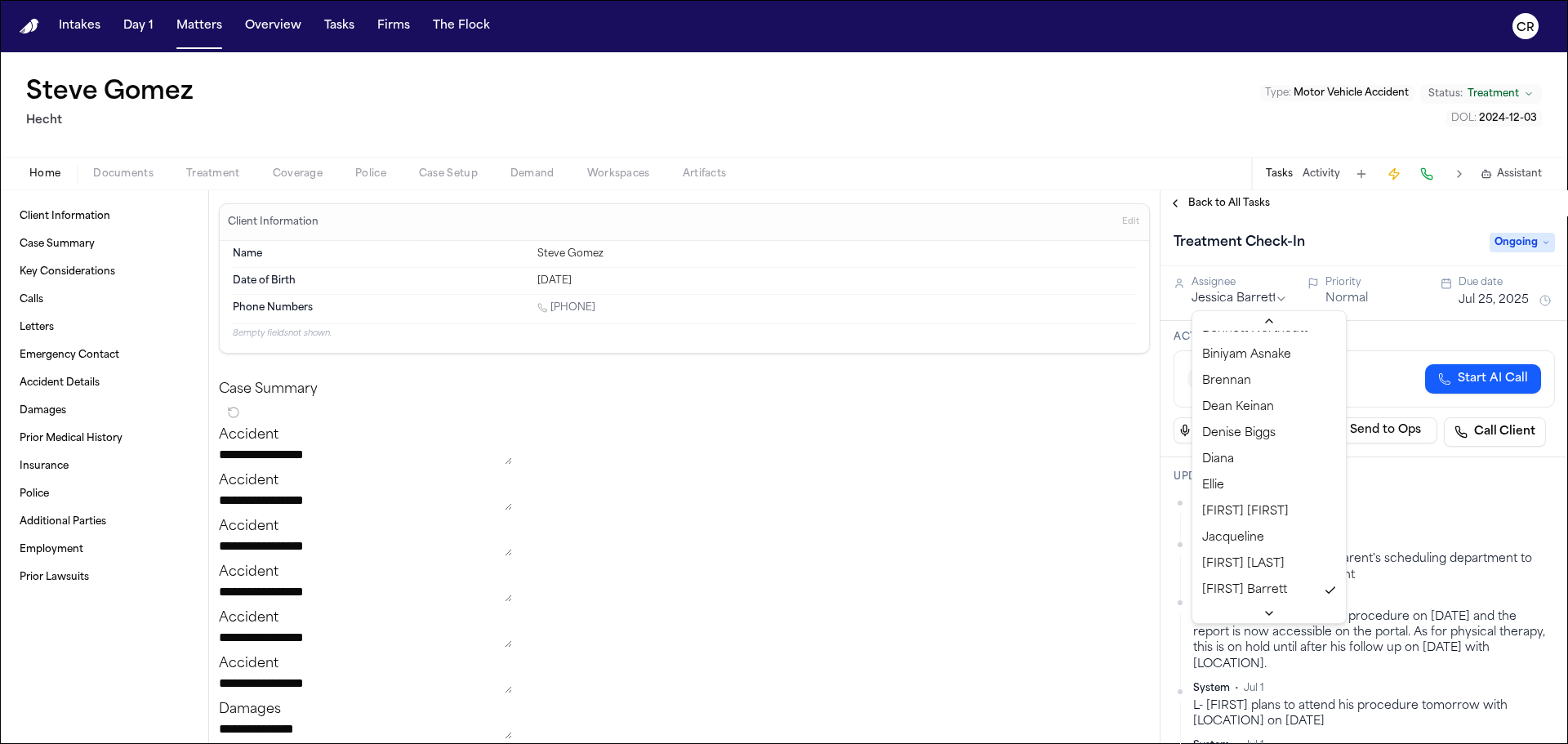 click on "**********" at bounding box center [784, 372] 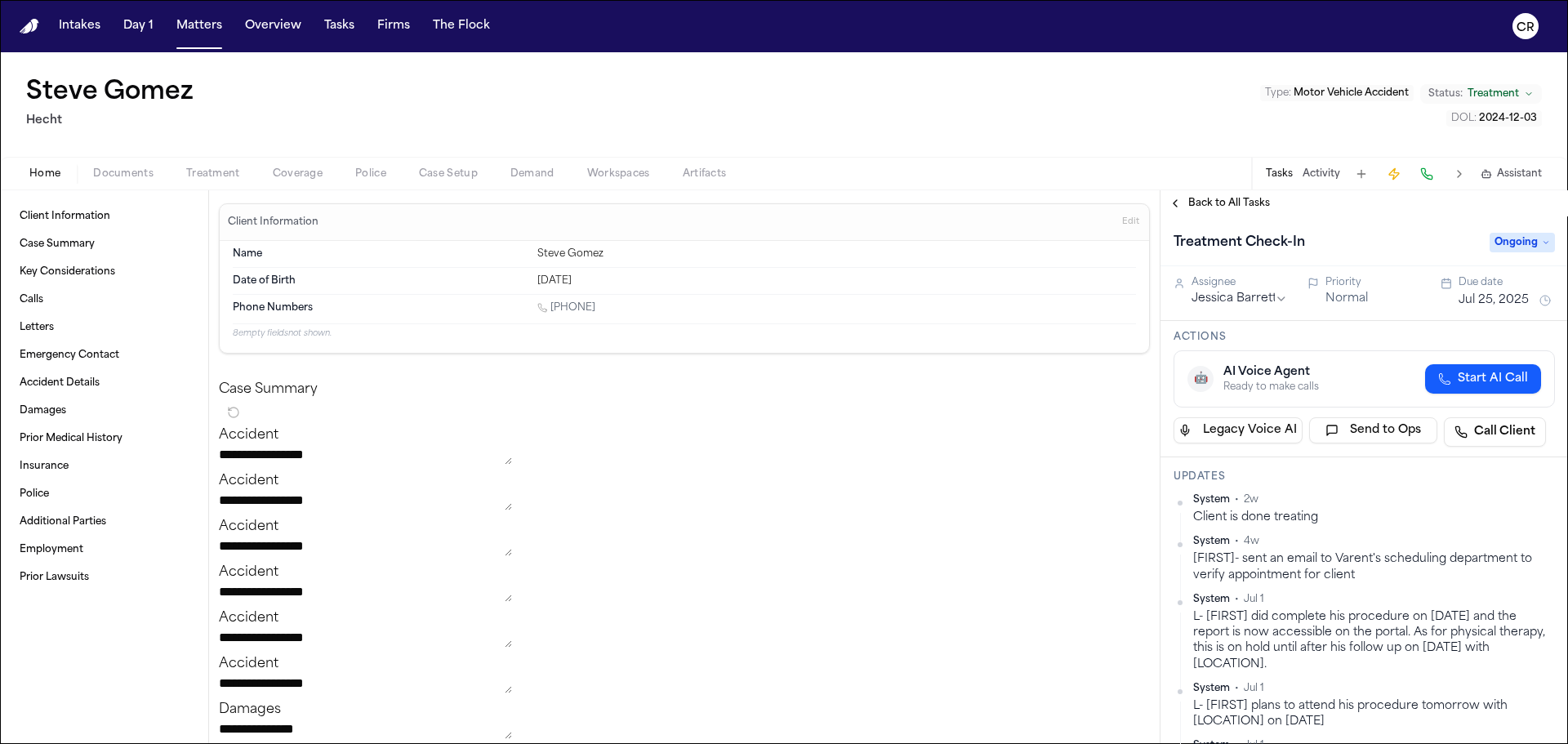 type 